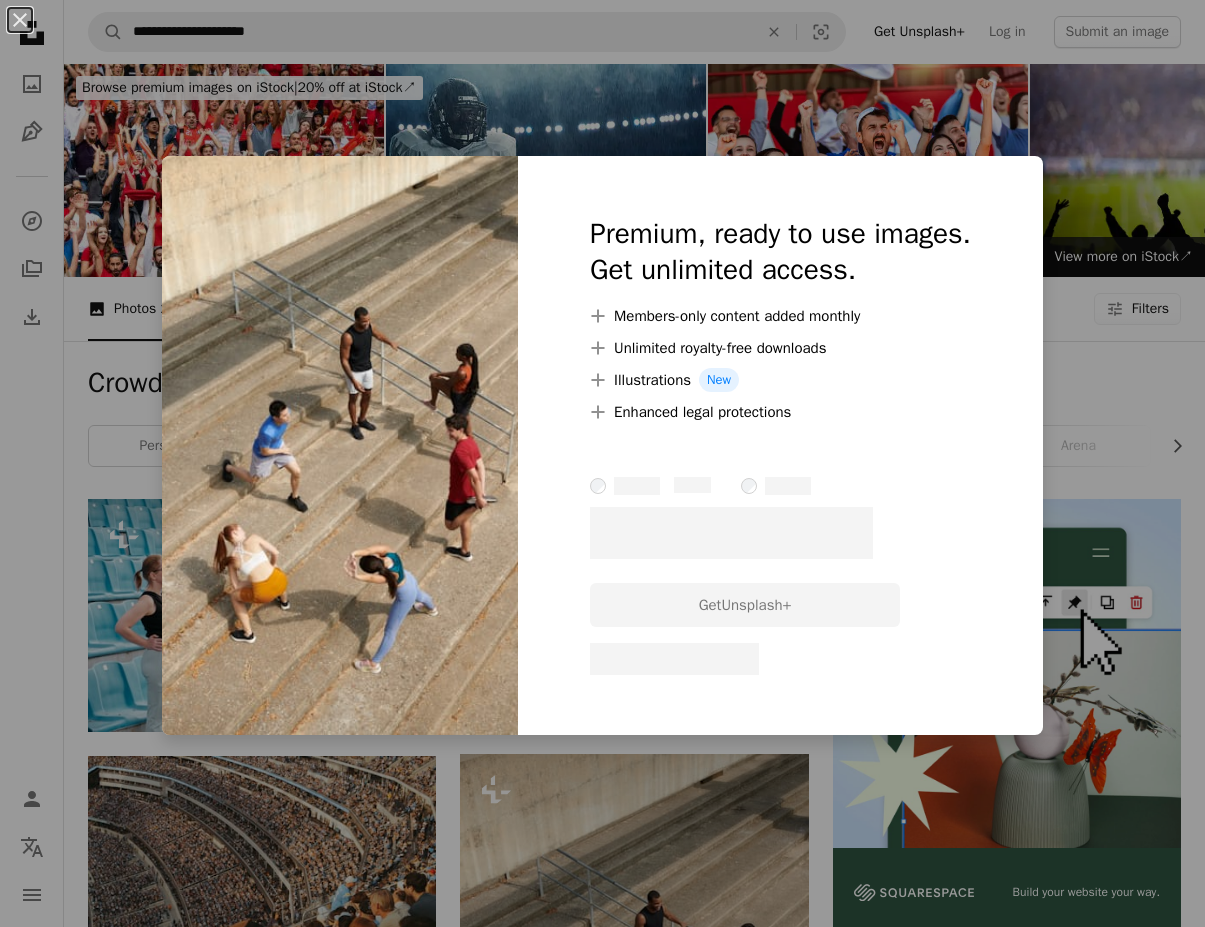 scroll, scrollTop: 413, scrollLeft: 0, axis: vertical 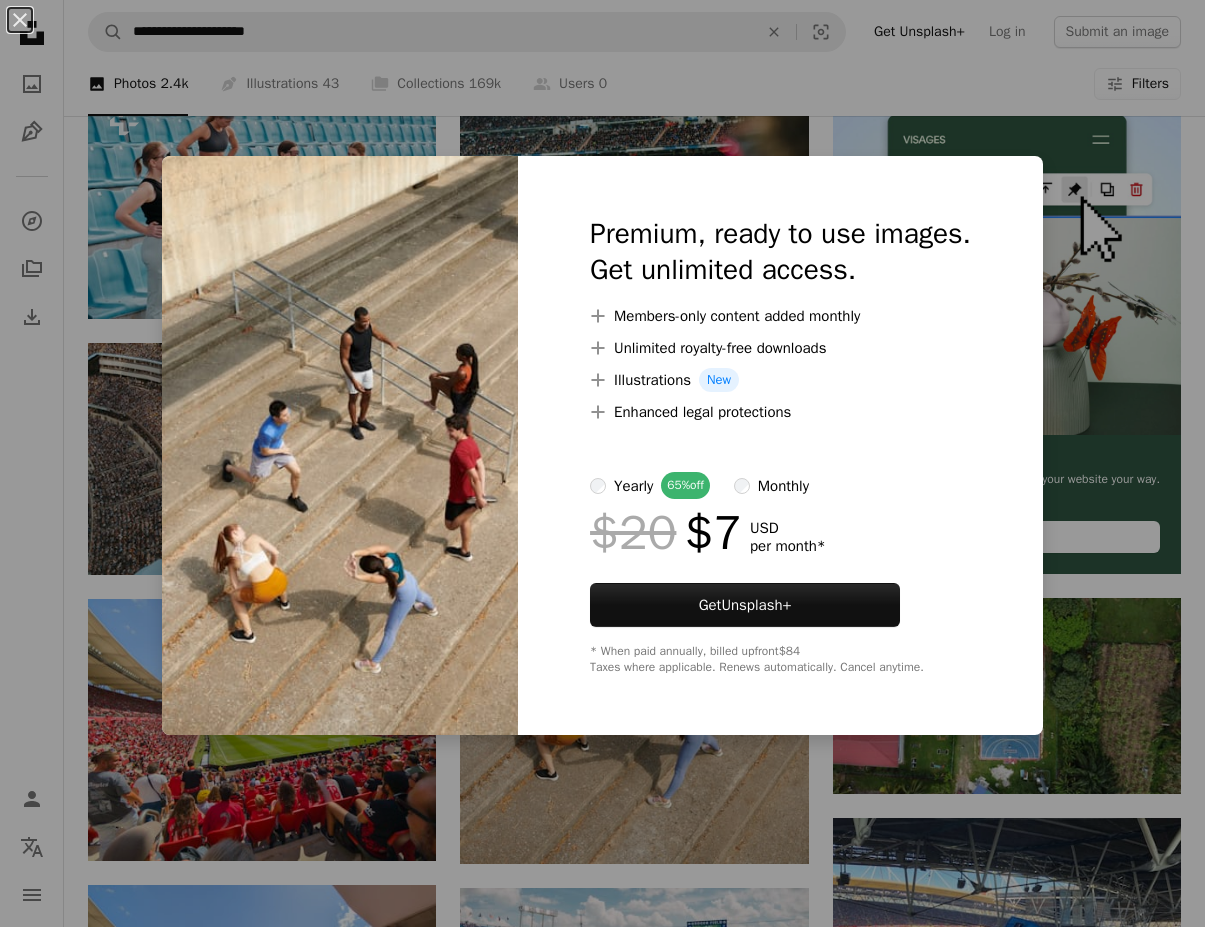 click on "An X shape Premium, ready to use images. Get unlimited access. A plus sign Members-only content added monthly A plus sign Unlimited royalty-free downloads A plus sign Illustrations  New A plus sign Enhanced legal protections yearly 65%  off monthly $20   $7 USD per month * Get  Unsplash+ * When paid annually, billed upfront  $84 Taxes where applicable. Renews automatically. Cancel anytime." at bounding box center (602, 463) 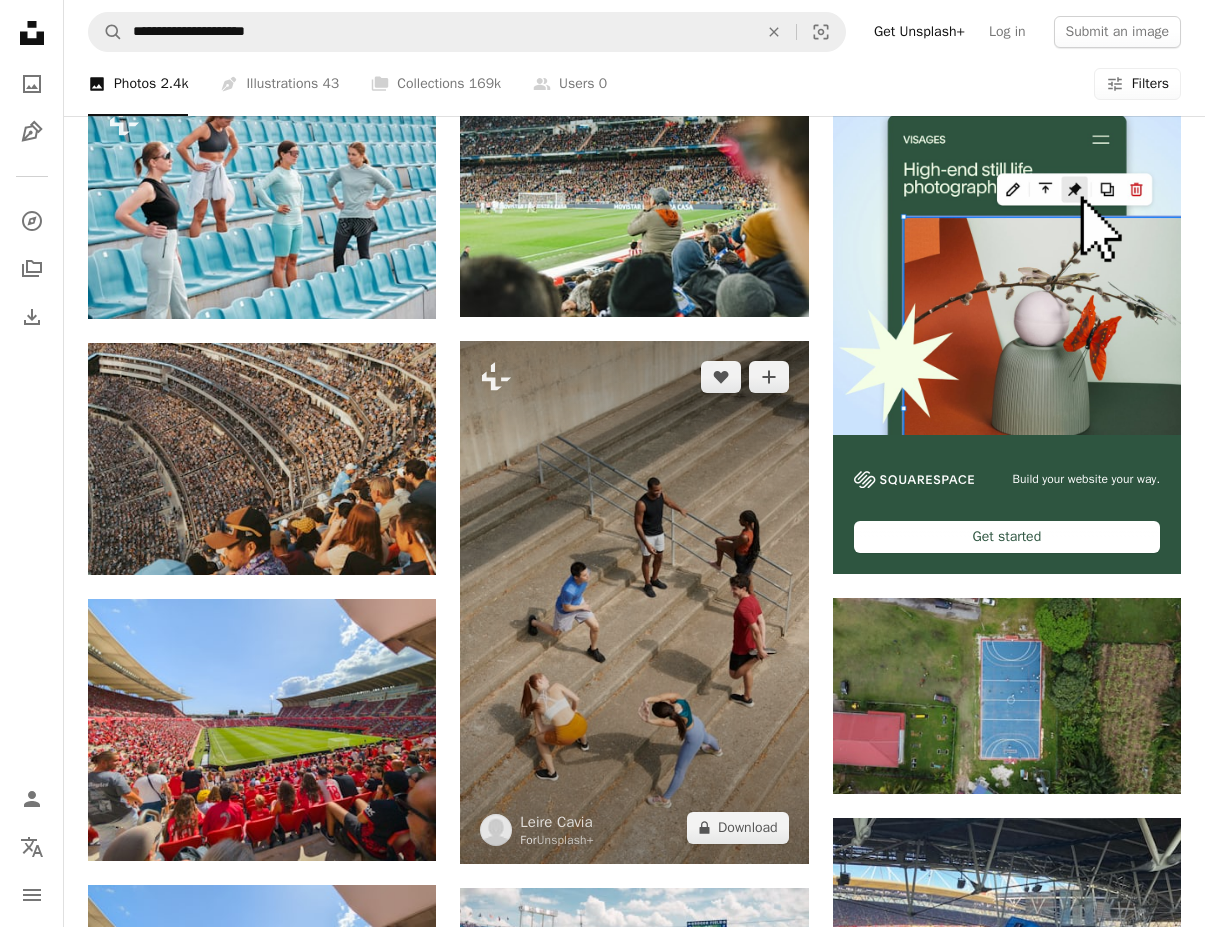 click at bounding box center [634, 602] 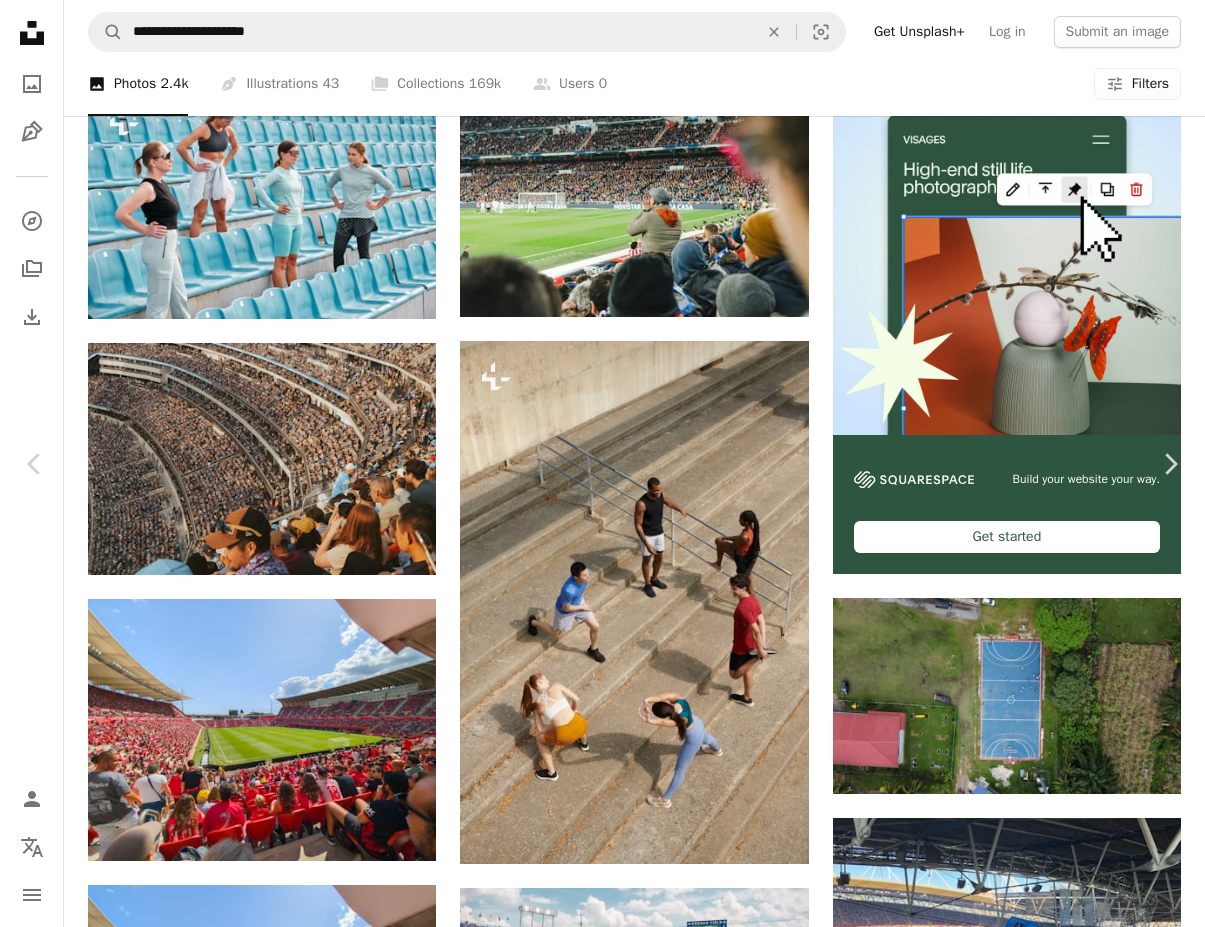 click on "An X shape" at bounding box center [20, 20] 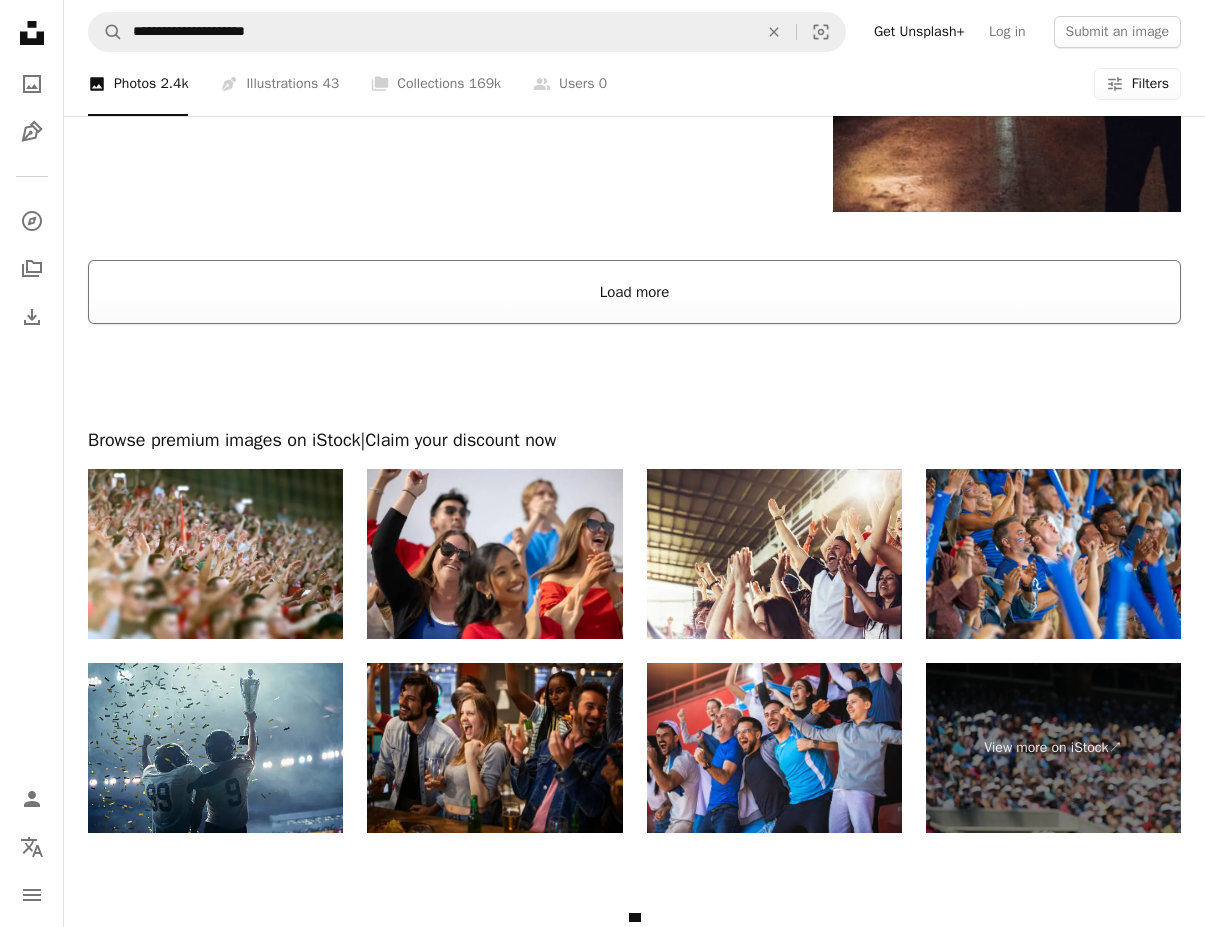 scroll, scrollTop: 3242, scrollLeft: 0, axis: vertical 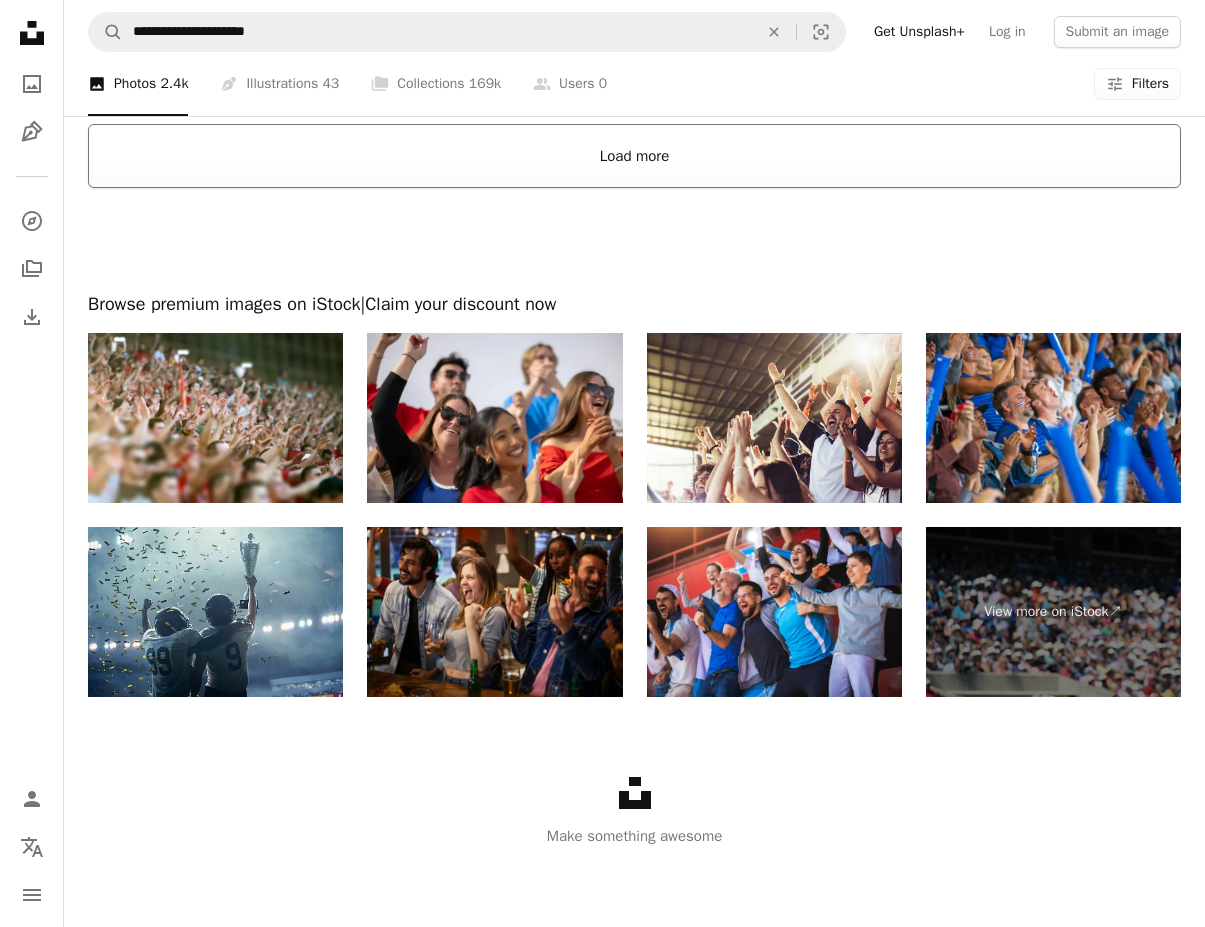 click on "Load more" at bounding box center [634, 156] 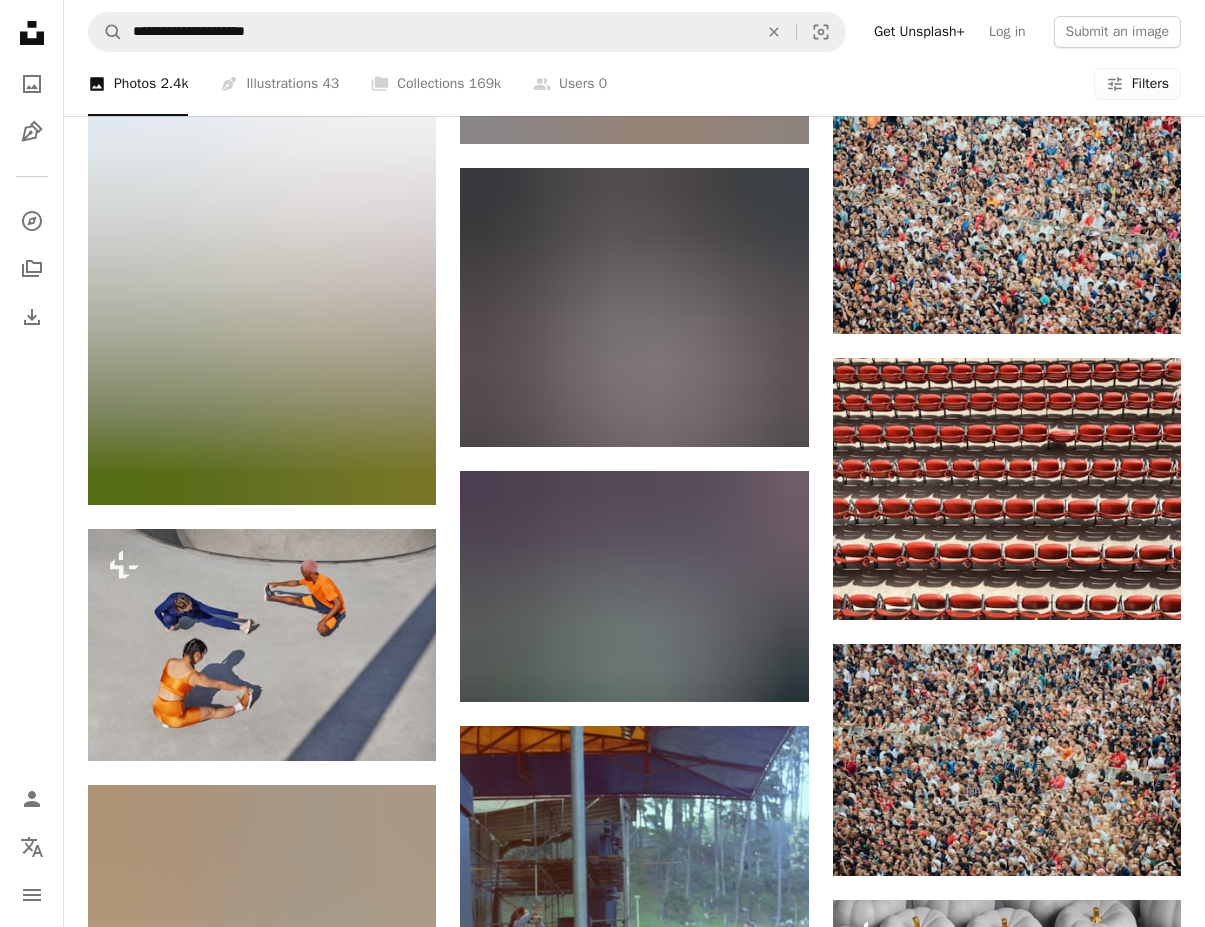 scroll, scrollTop: 3579, scrollLeft: 0, axis: vertical 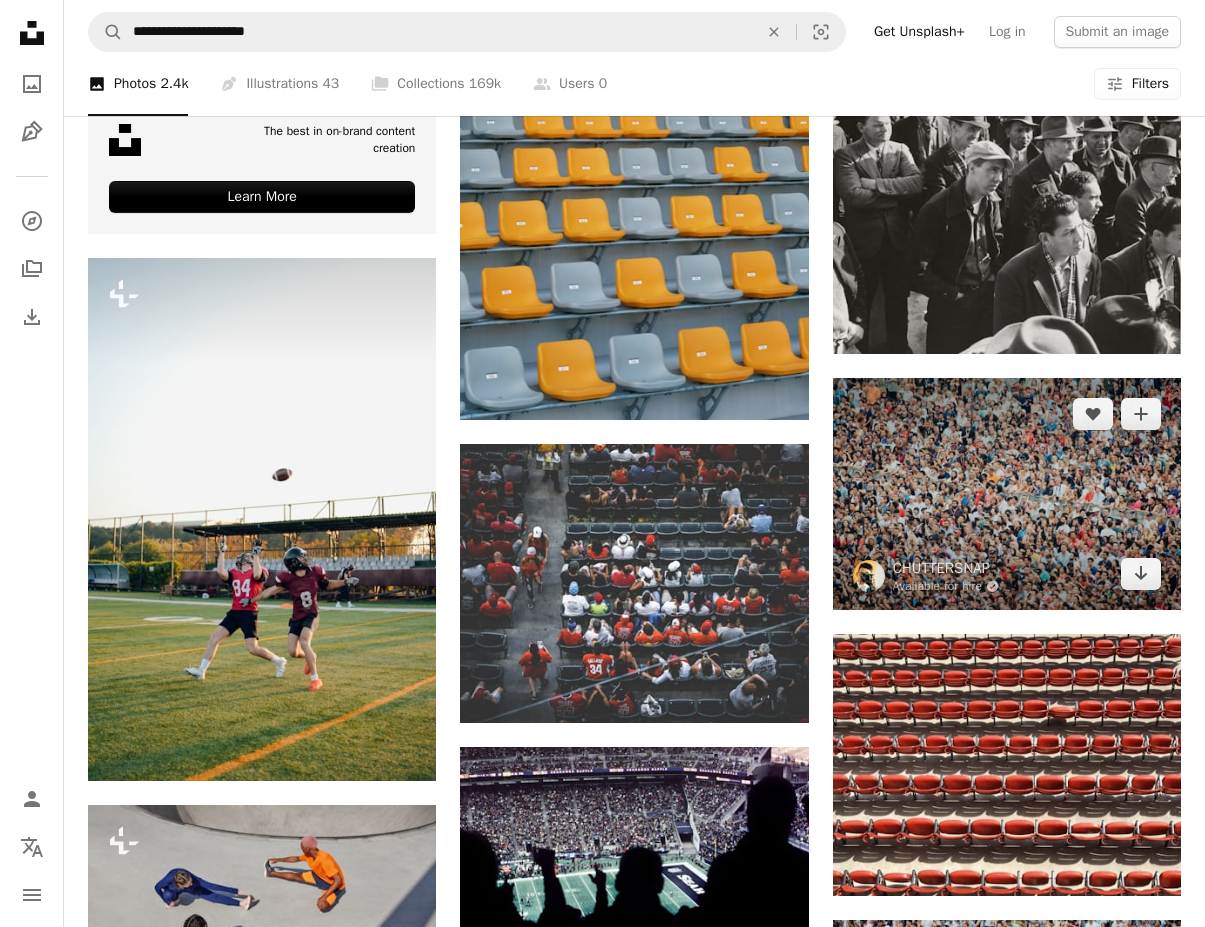 click at bounding box center (1007, 494) 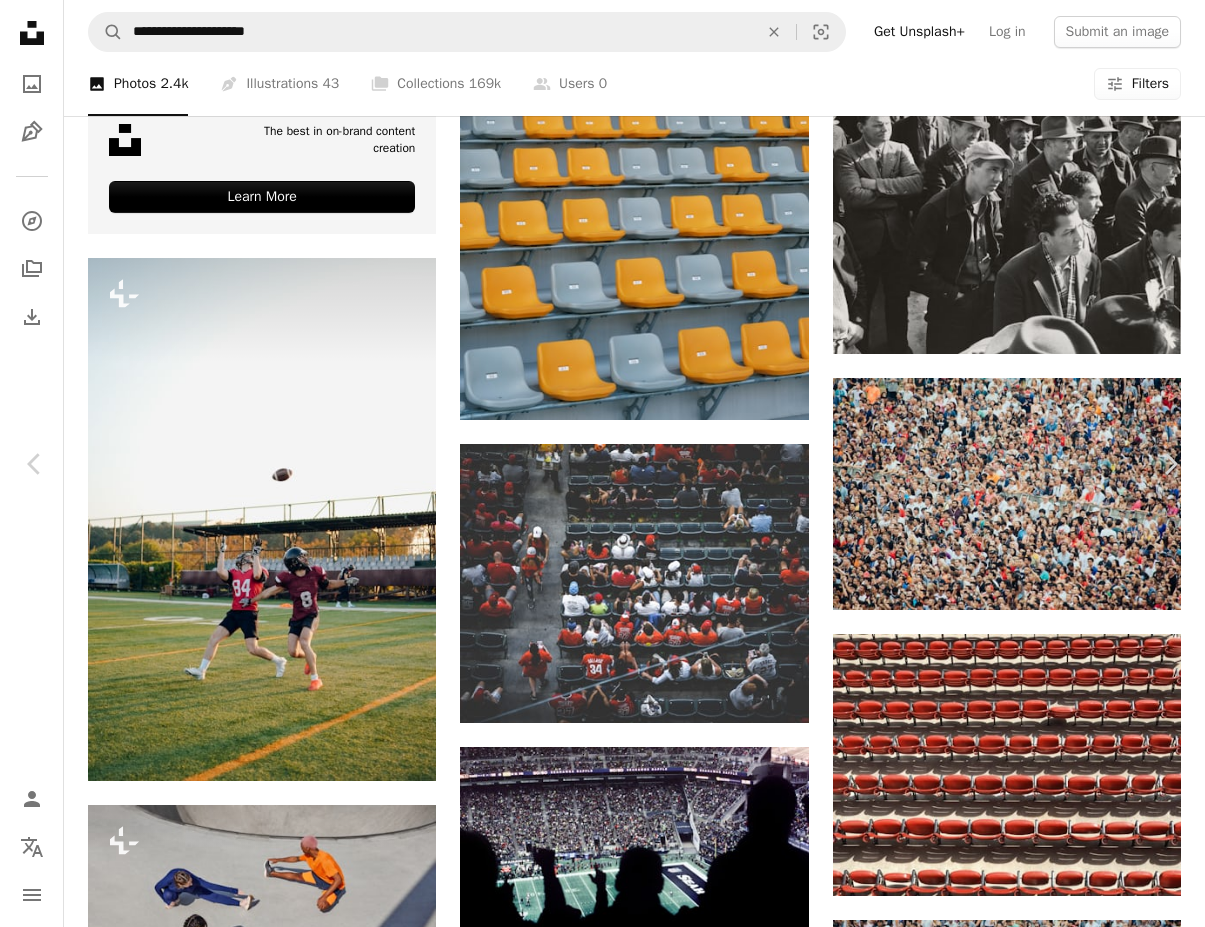 click on "An X shape" at bounding box center (20, 20) 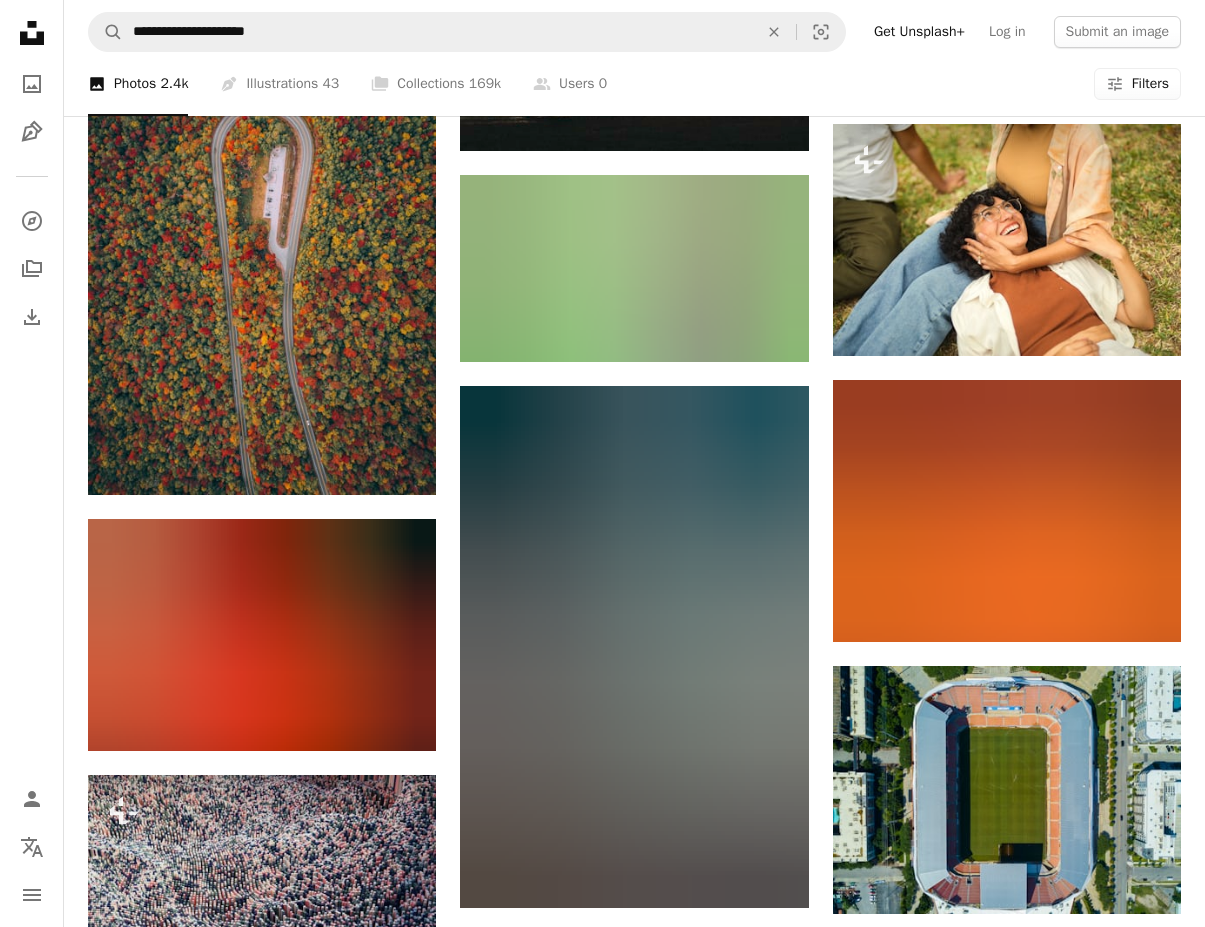 scroll, scrollTop: 16508, scrollLeft: 0, axis: vertical 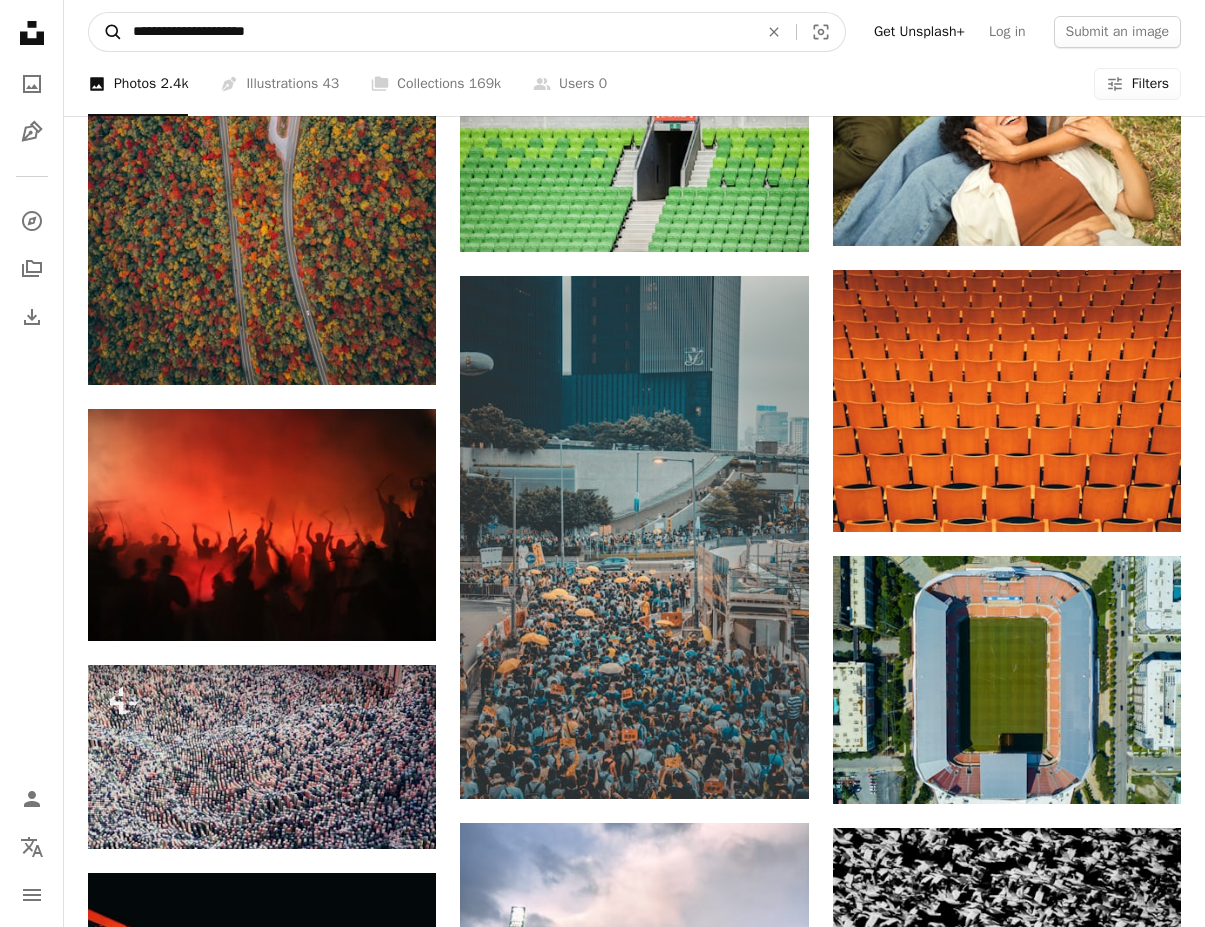 drag, startPoint x: 308, startPoint y: 35, endPoint x: 89, endPoint y: 16, distance: 219.82266 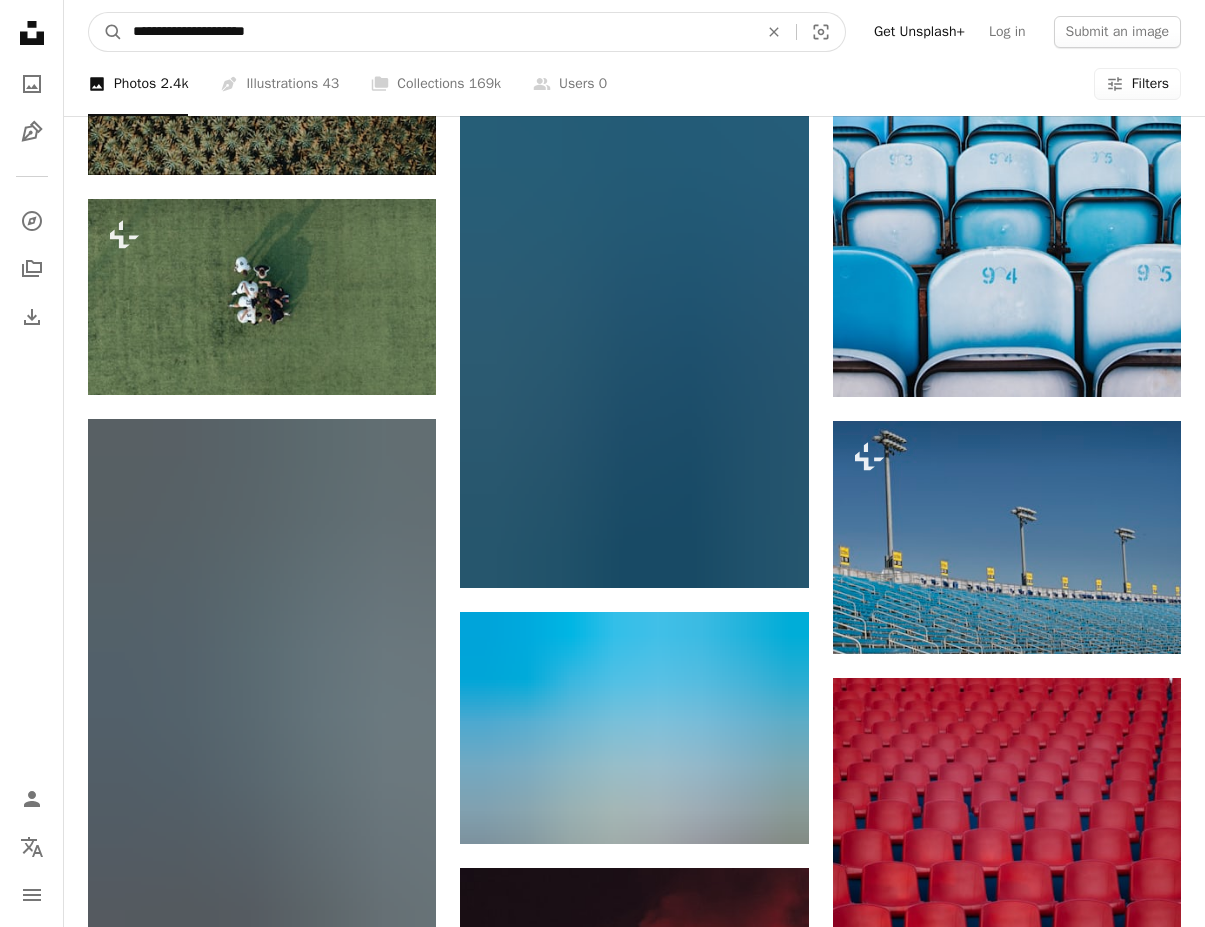 scroll, scrollTop: 21176, scrollLeft: 0, axis: vertical 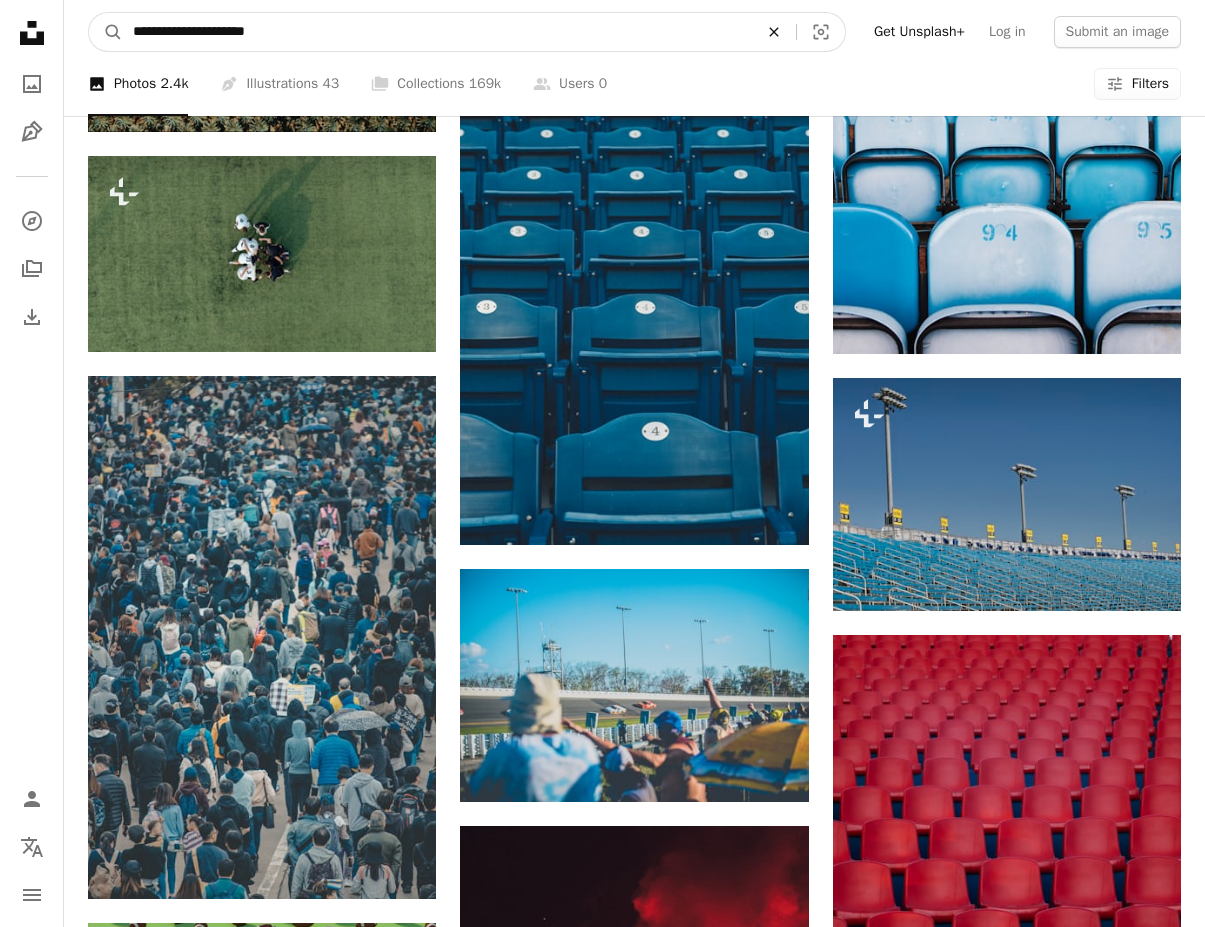 click on "An X shape" 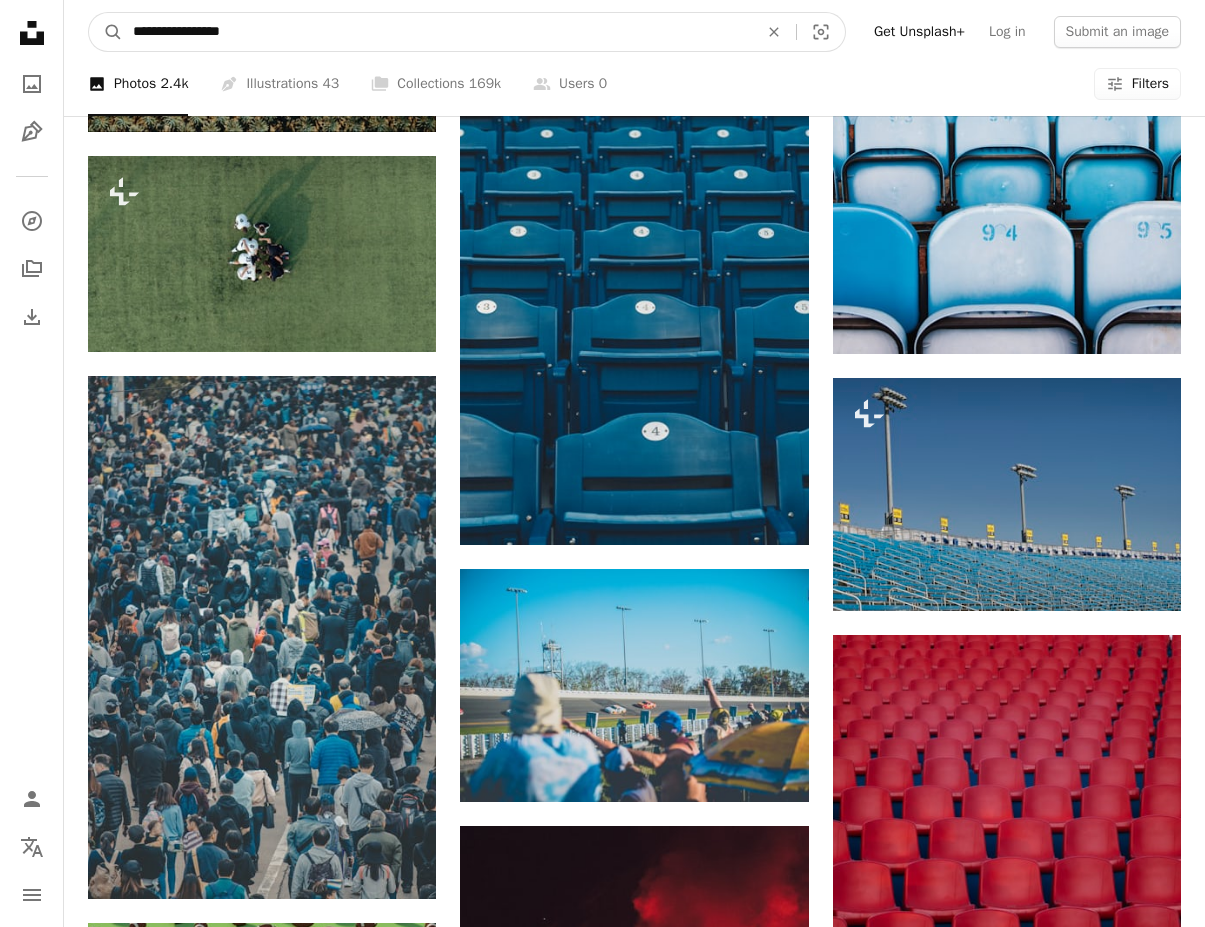 type on "**********" 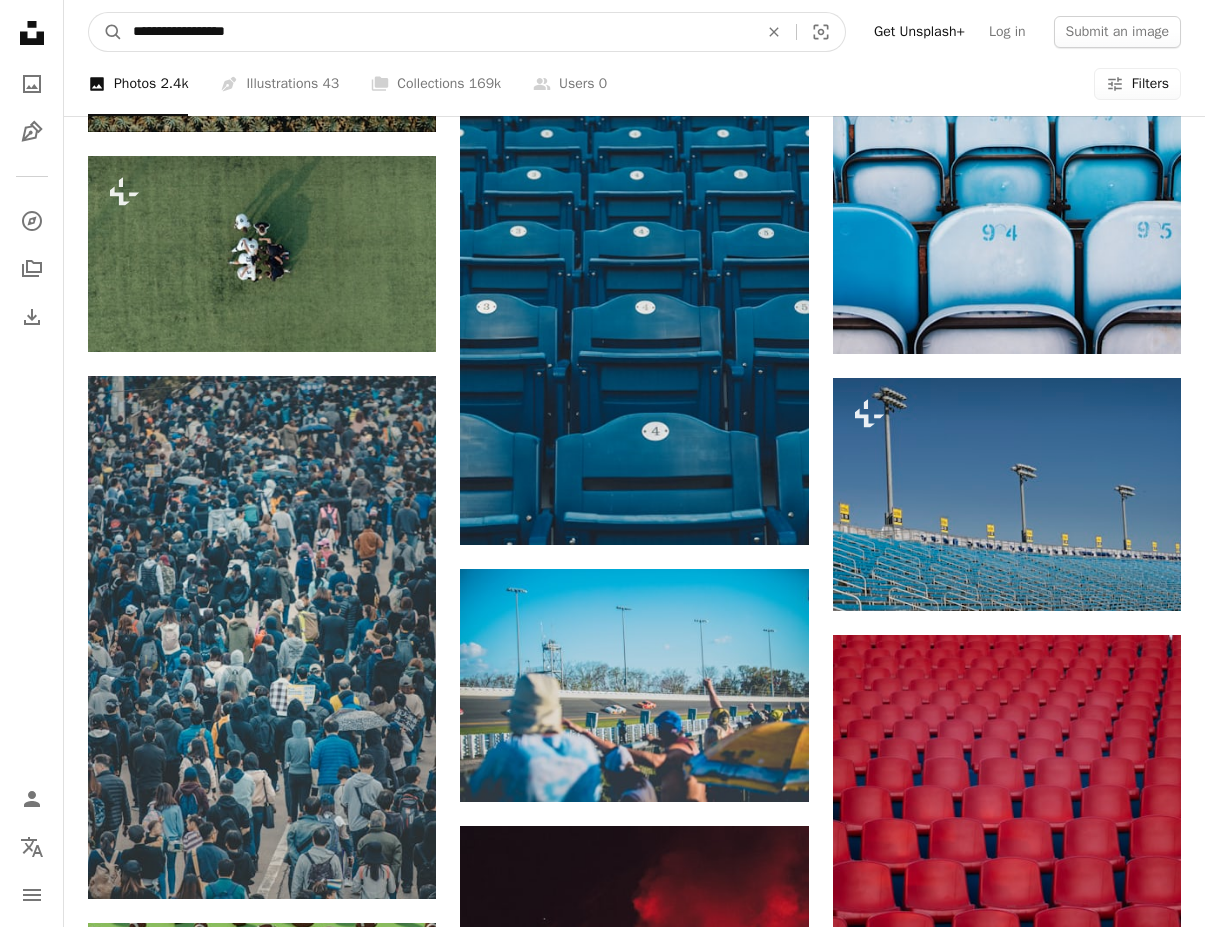 click on "A magnifying glass" at bounding box center (106, 32) 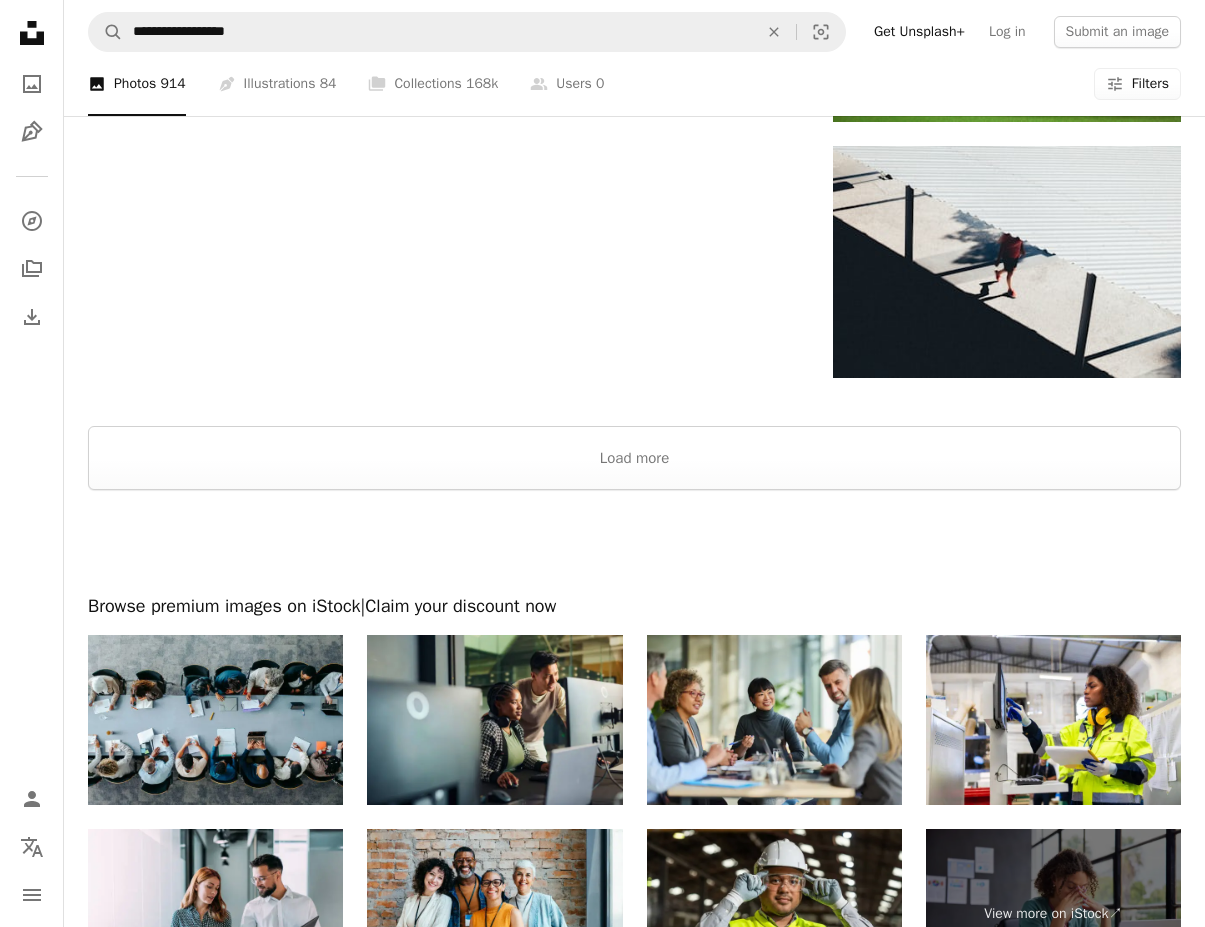 scroll, scrollTop: 2775, scrollLeft: 0, axis: vertical 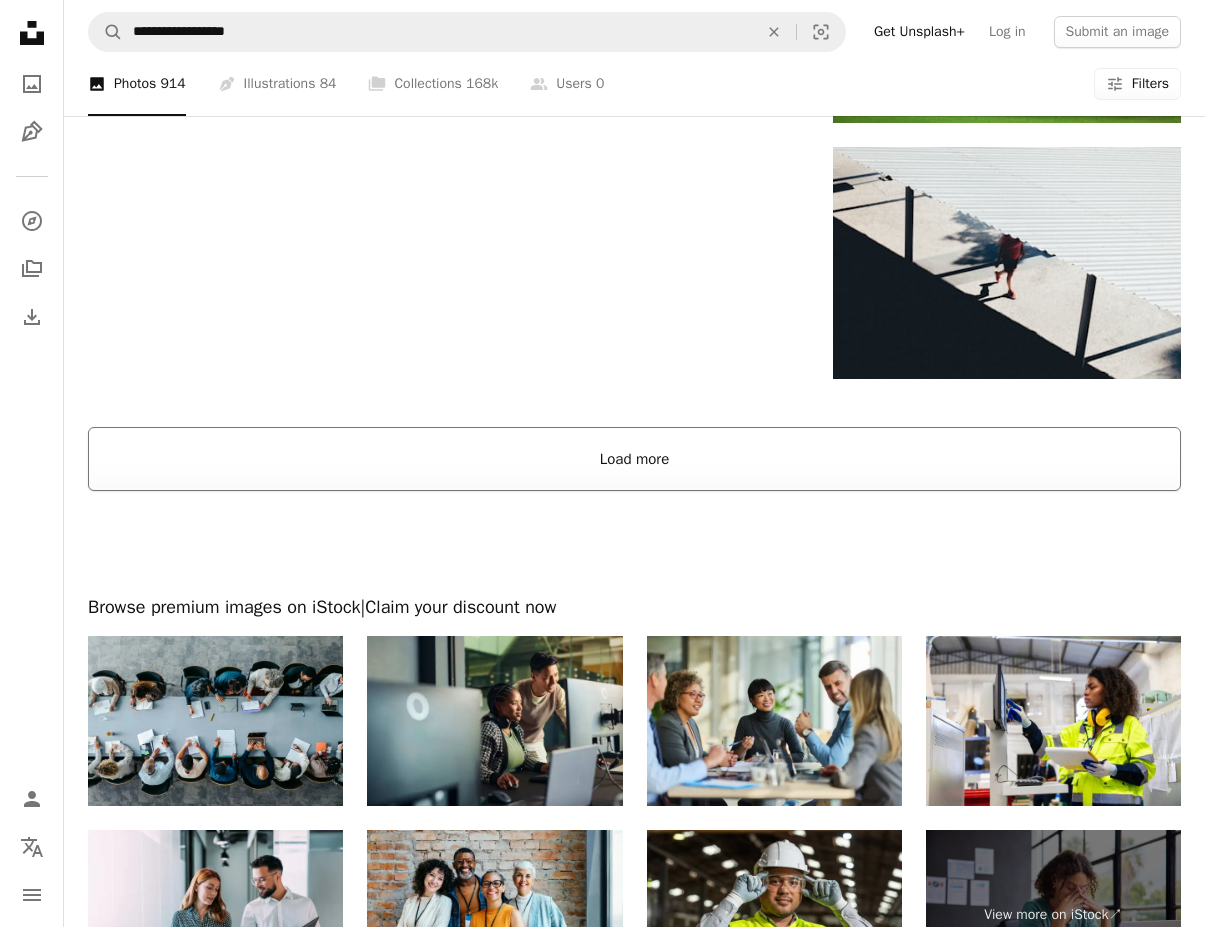 click on "Load more" at bounding box center (634, 459) 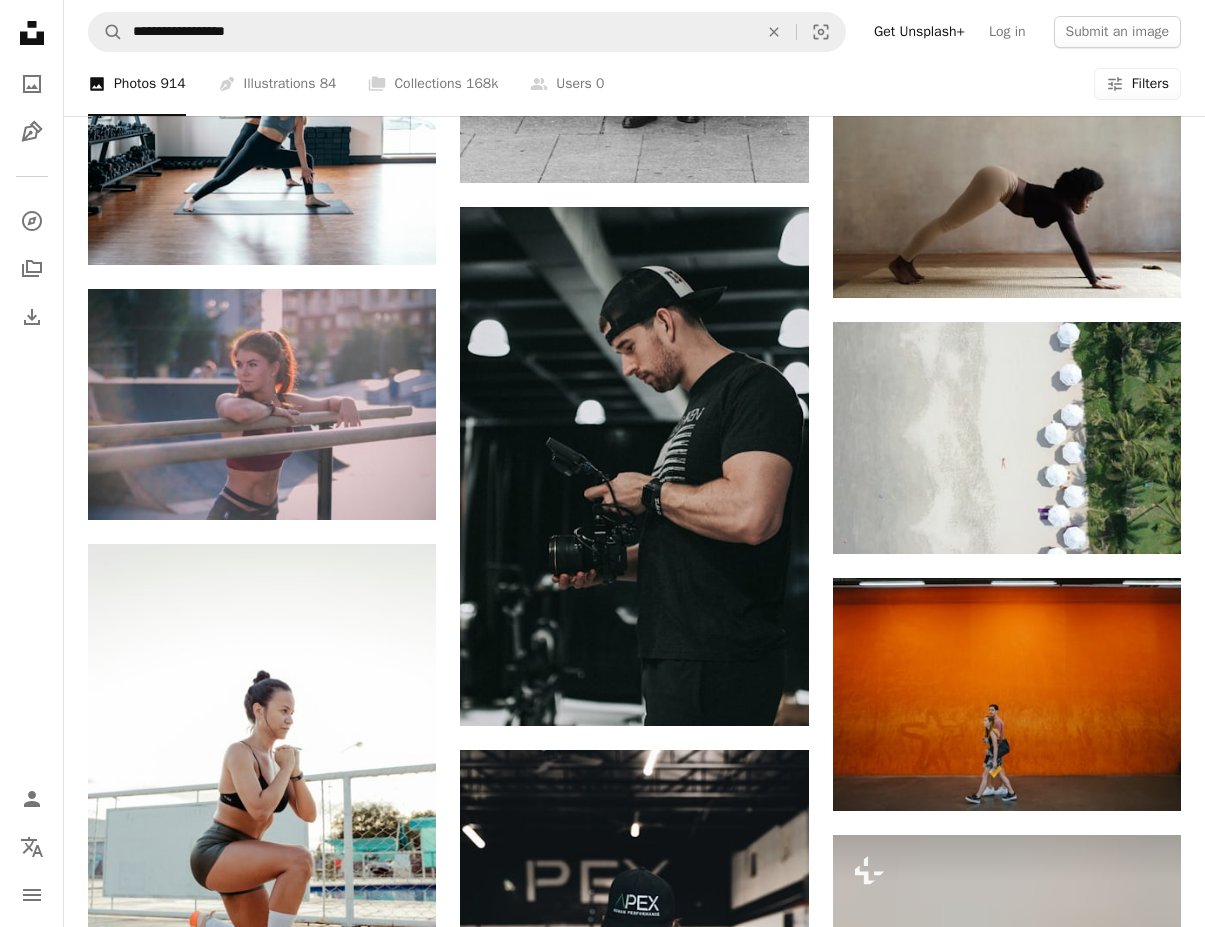 scroll, scrollTop: 14757, scrollLeft: 0, axis: vertical 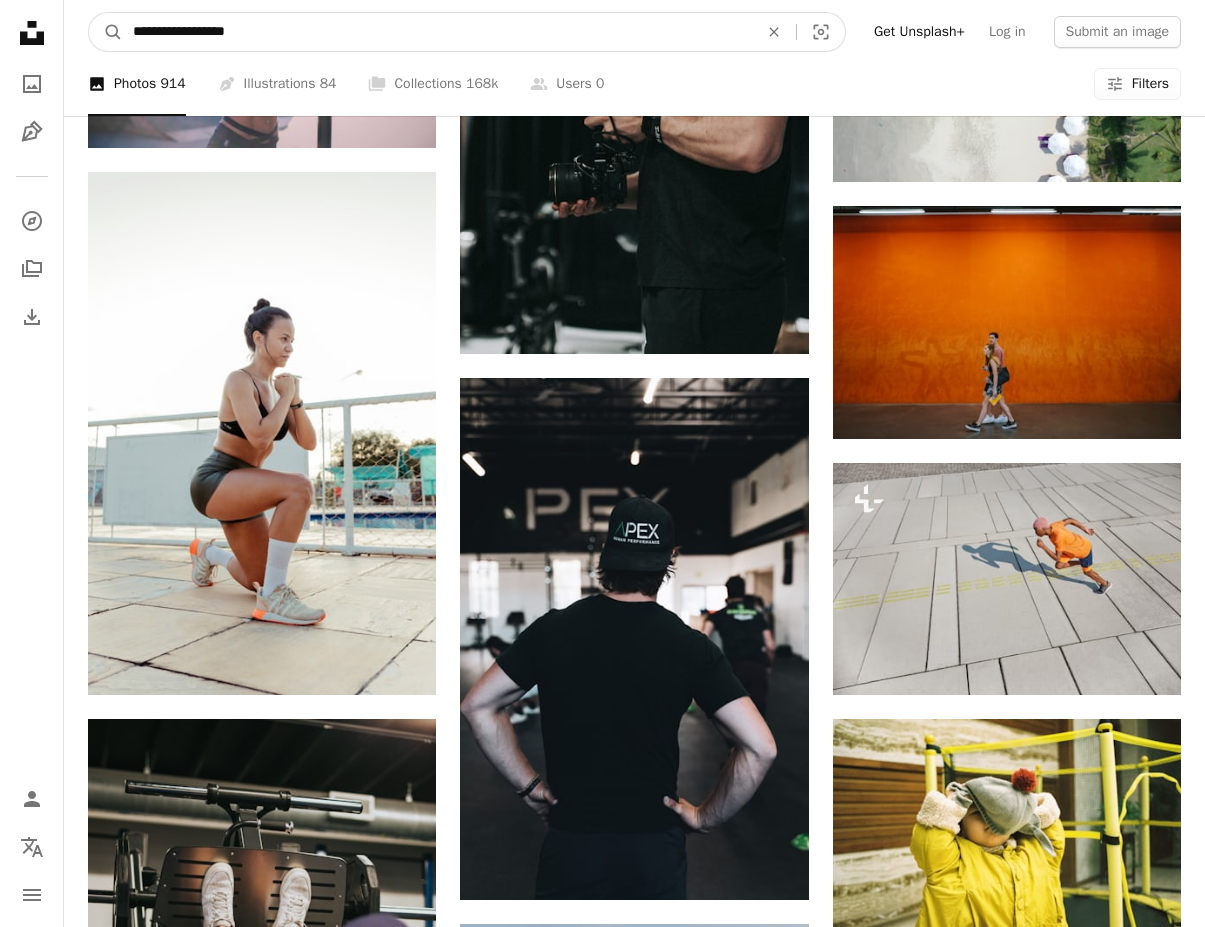 click on "**********" at bounding box center (437, 32) 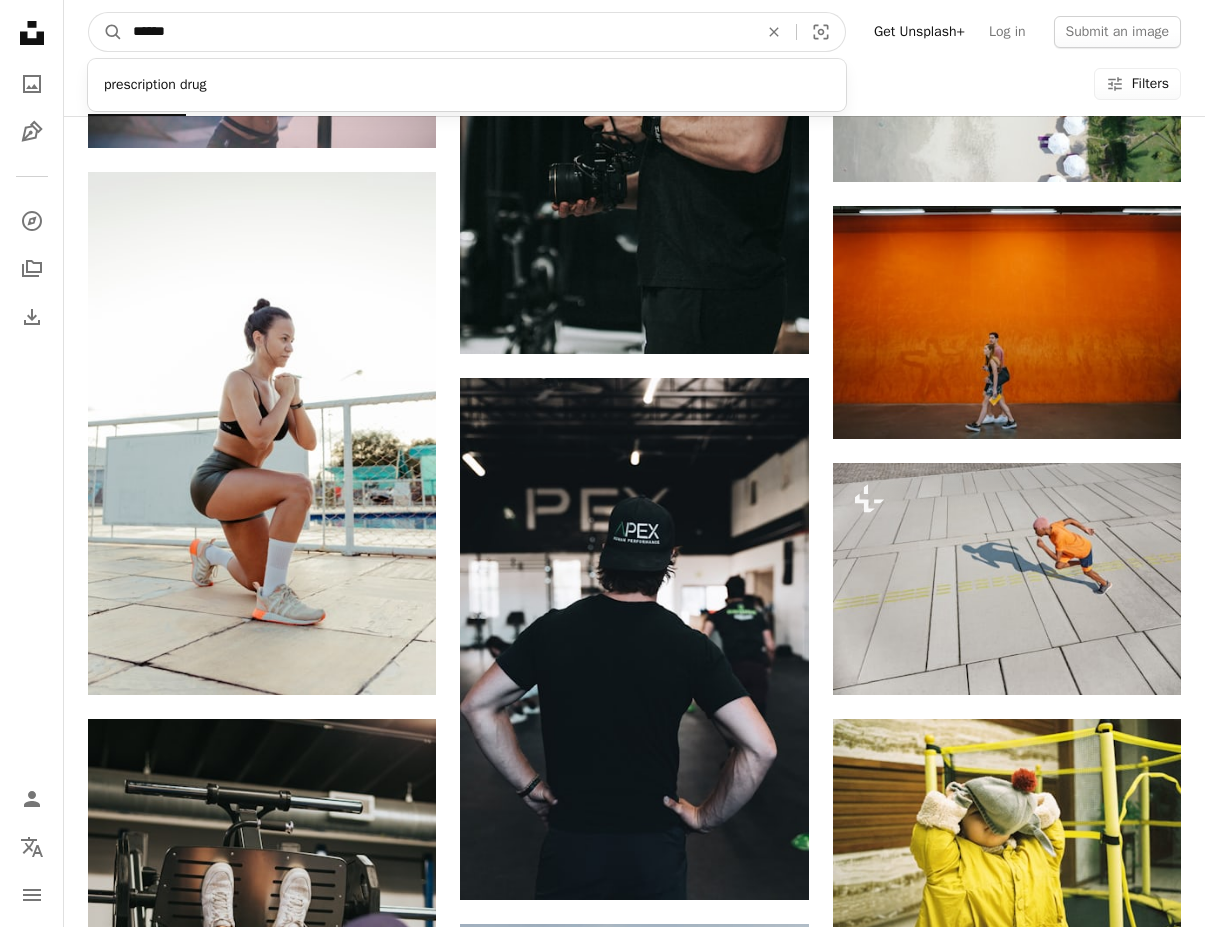 type on "*******" 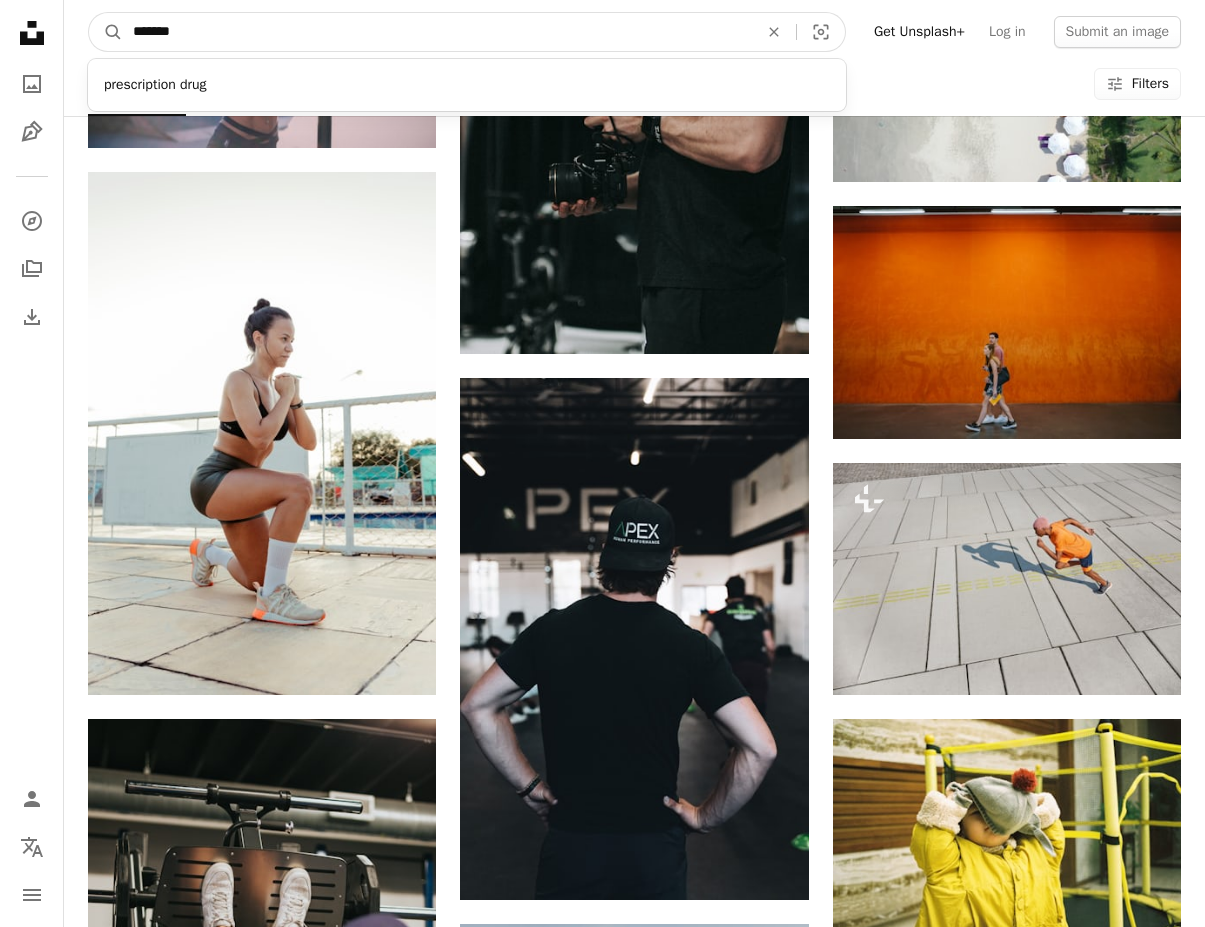 click on "A magnifying glass" at bounding box center (106, 32) 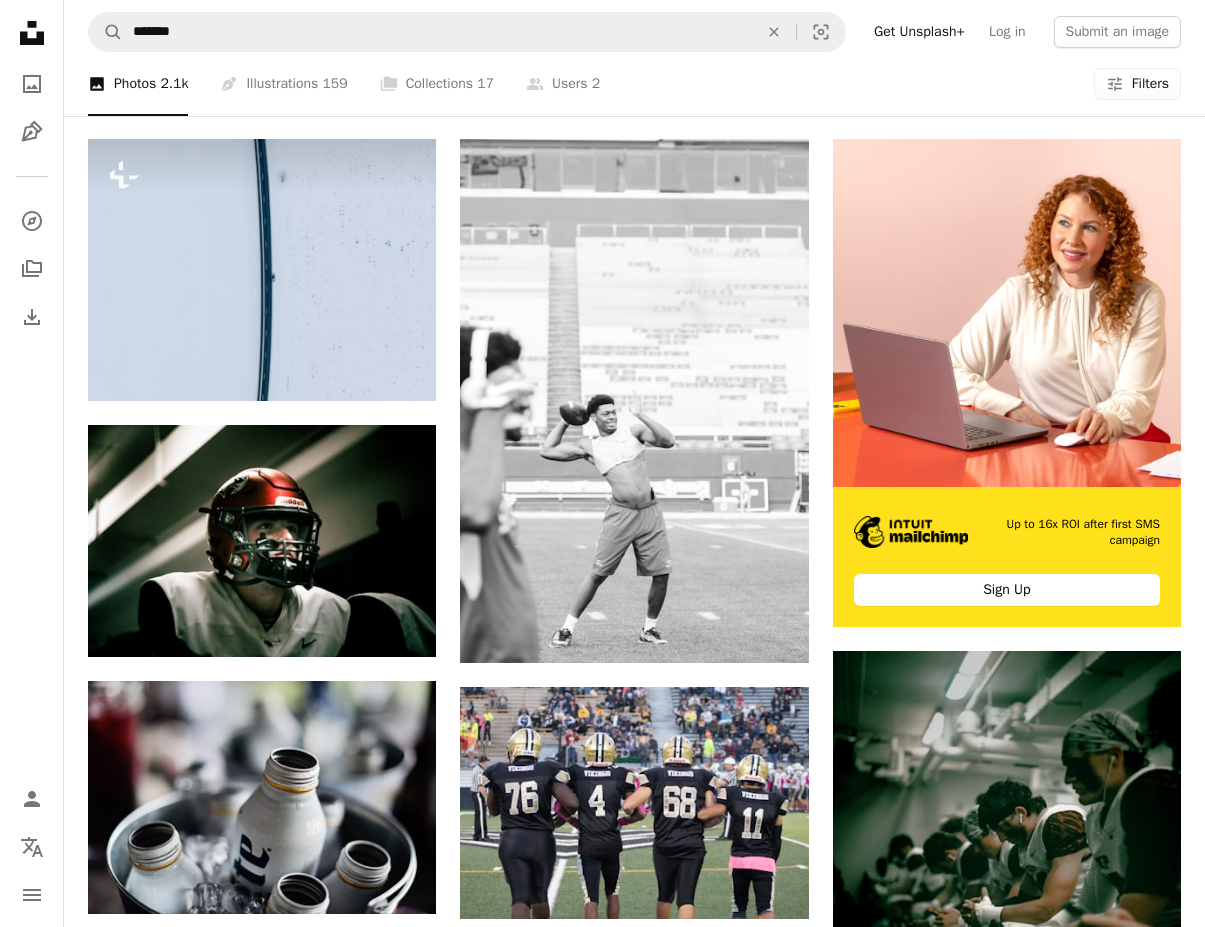 scroll, scrollTop: 397, scrollLeft: 0, axis: vertical 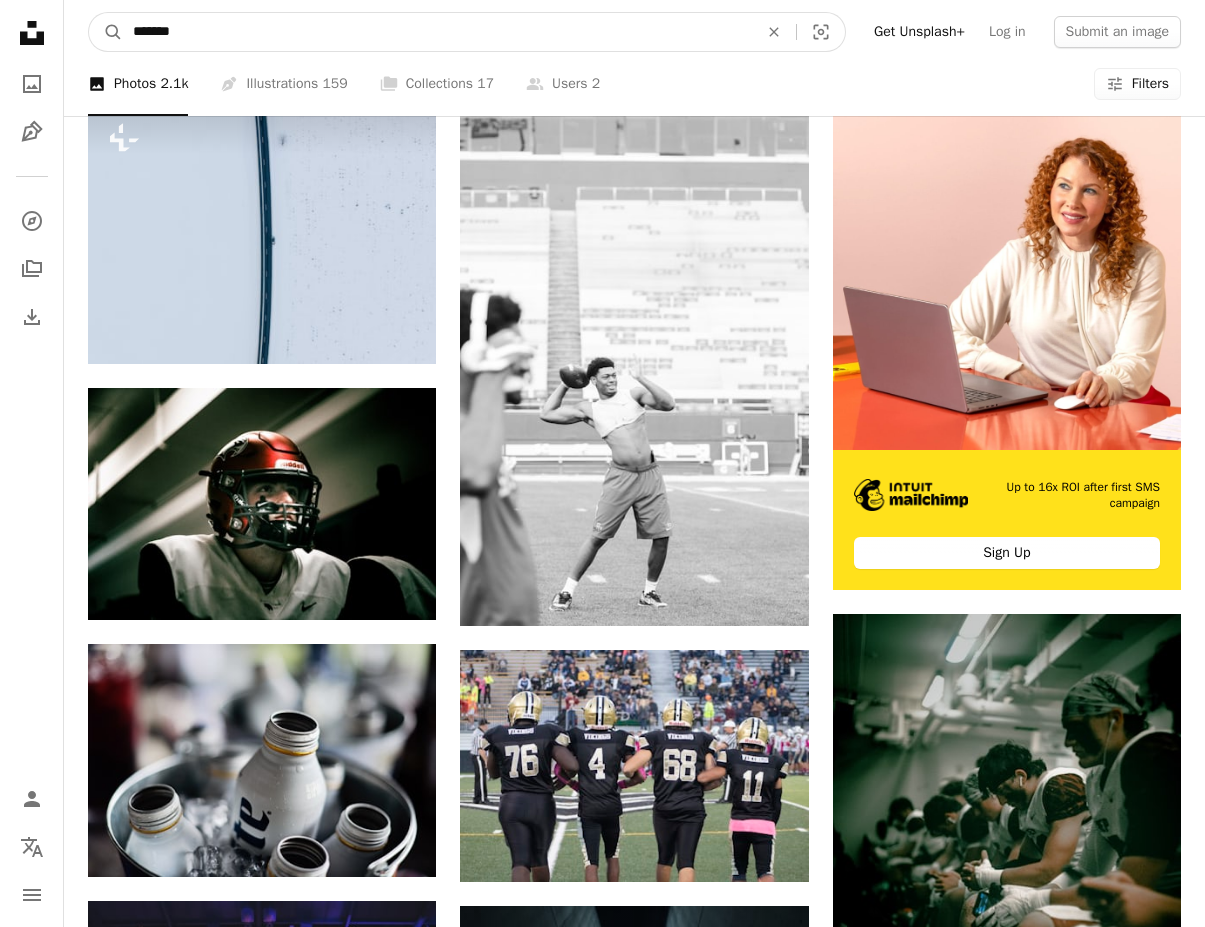 click on "*******" at bounding box center (437, 32) 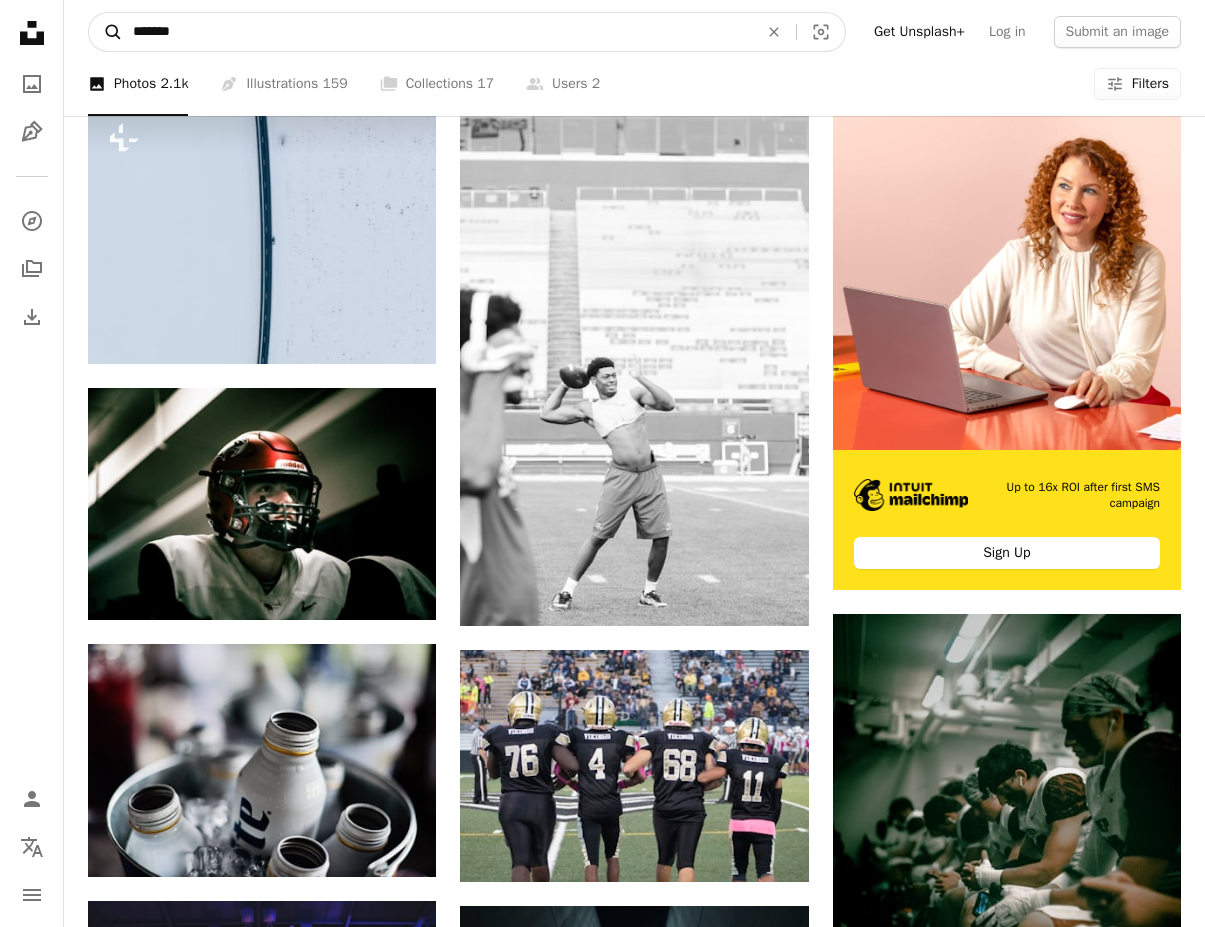 drag, startPoint x: 307, startPoint y: 34, endPoint x: 103, endPoint y: 24, distance: 204.24495 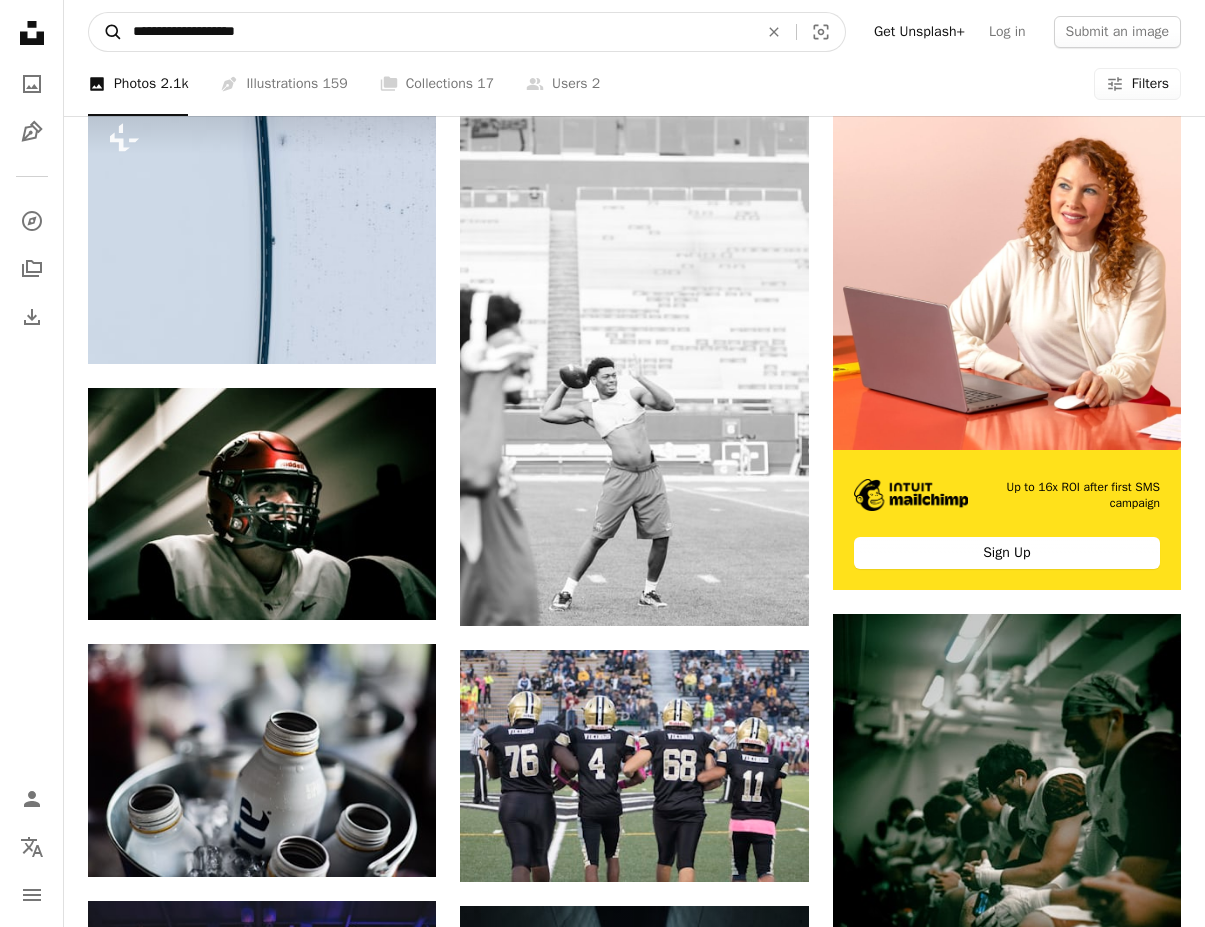 type on "**********" 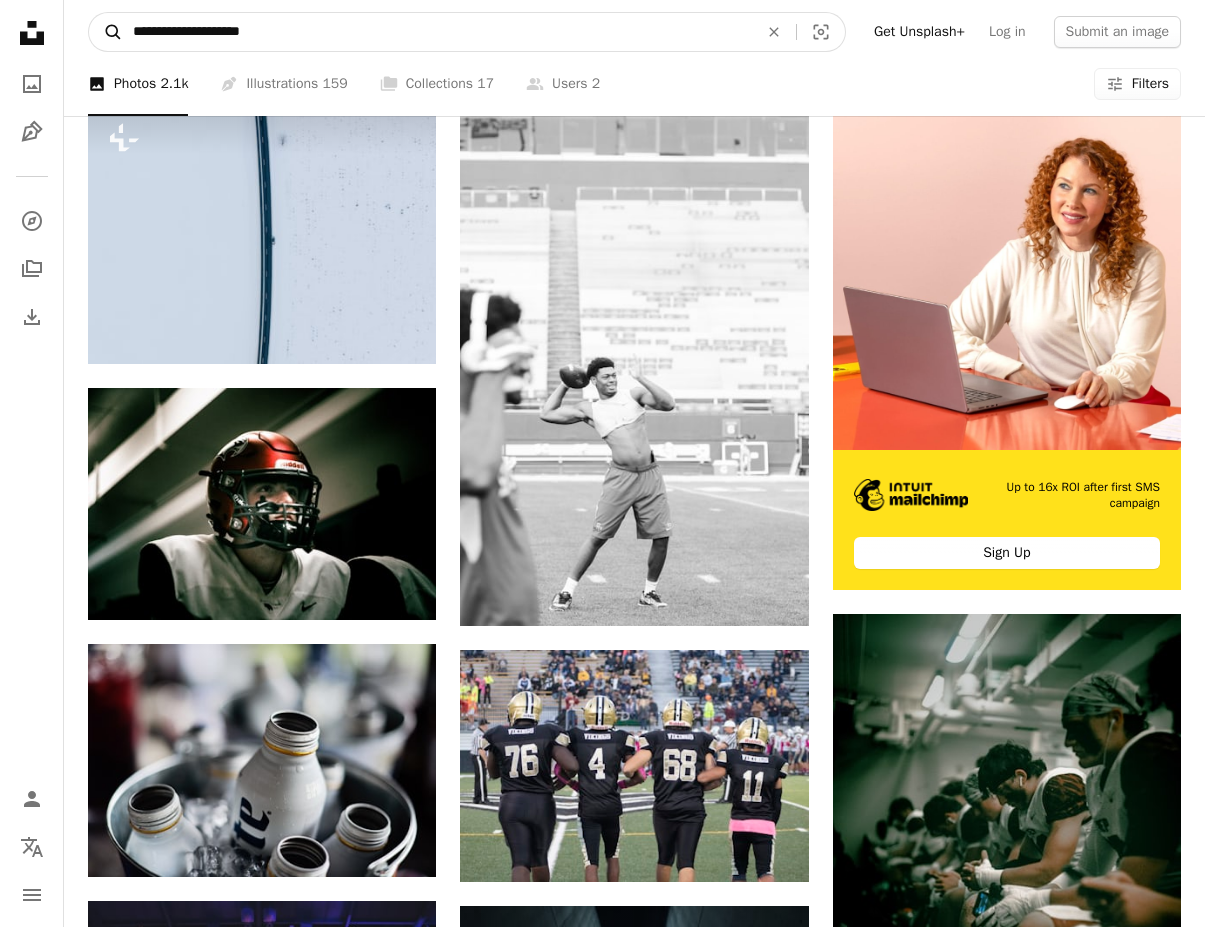 click on "A magnifying glass" at bounding box center [106, 32] 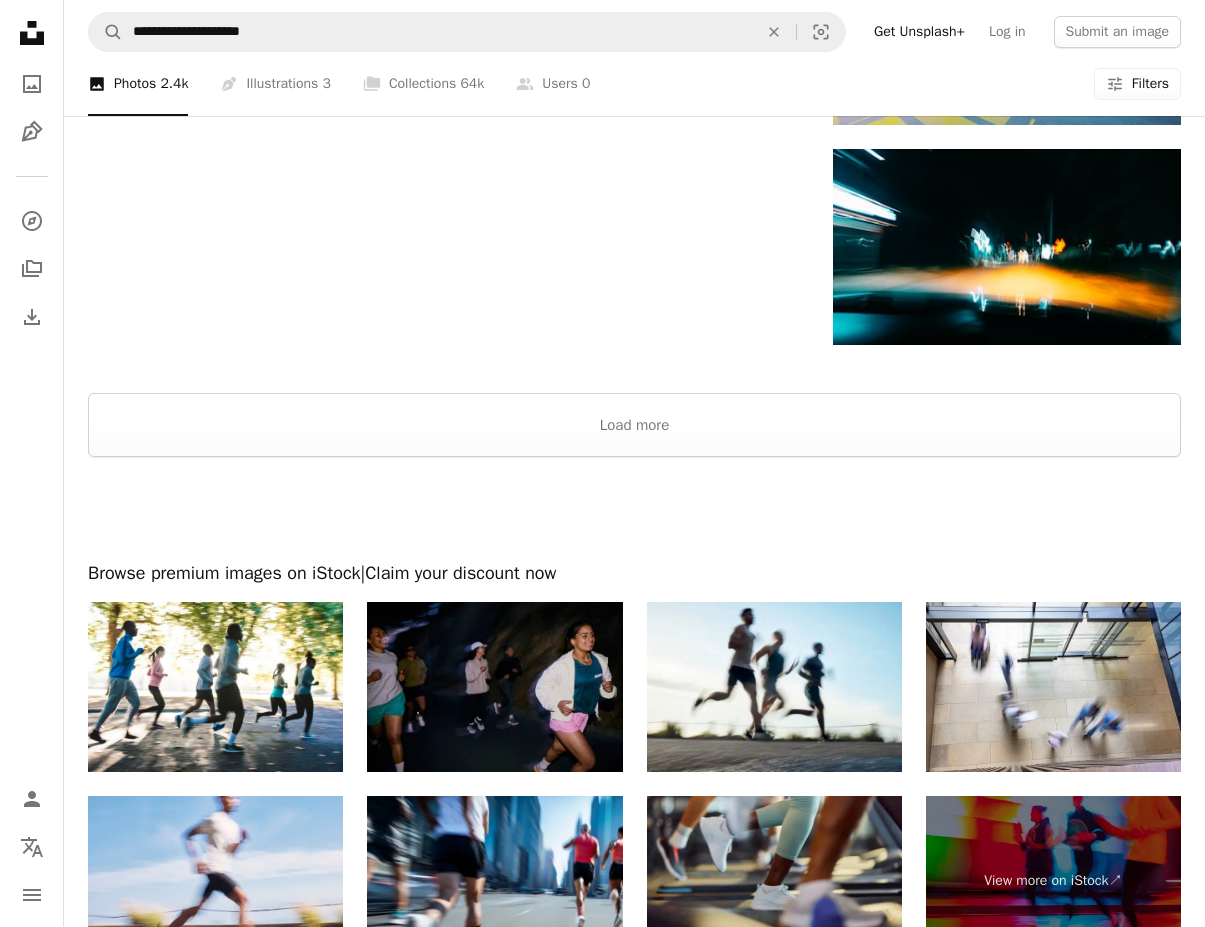 scroll, scrollTop: 2944, scrollLeft: 0, axis: vertical 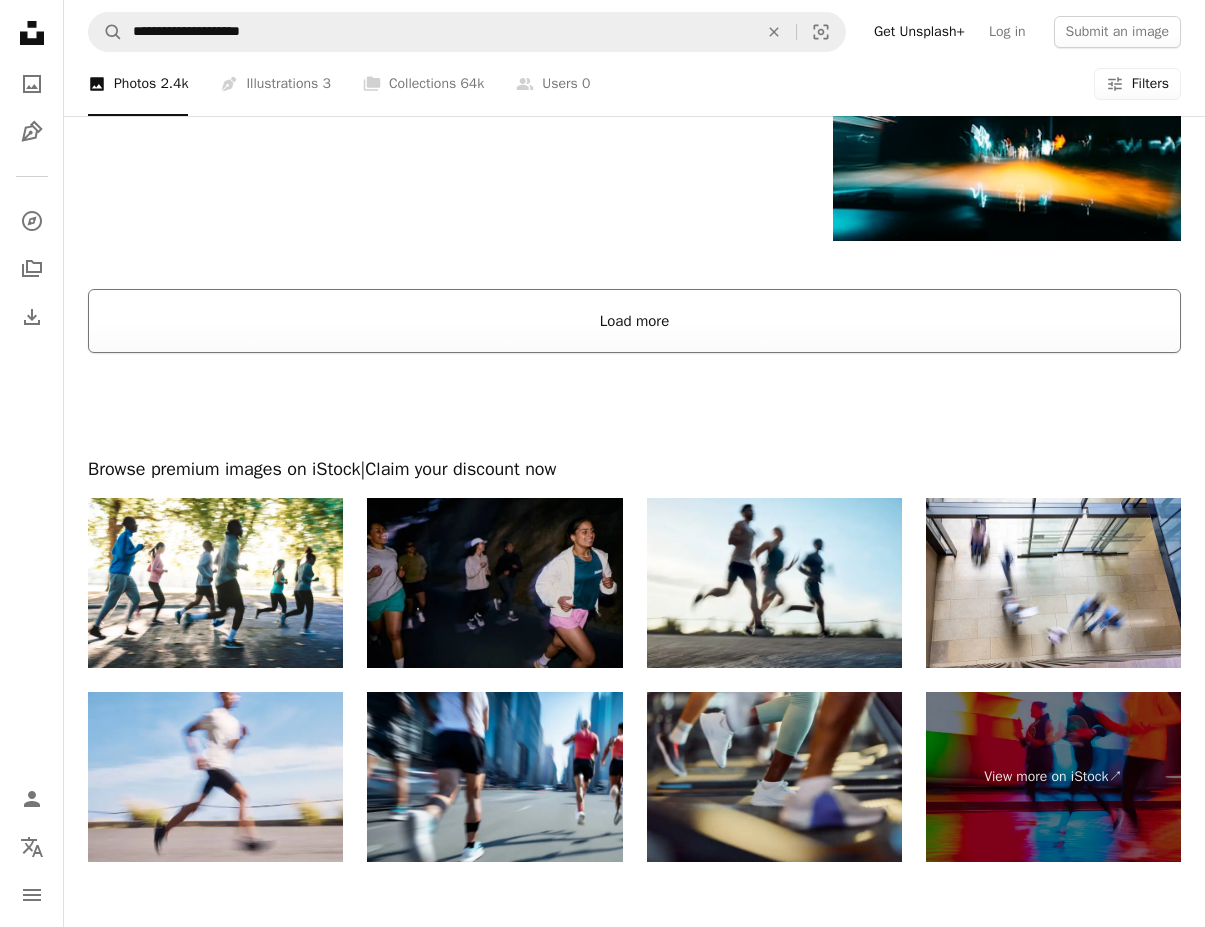 click on "Load more" at bounding box center (634, 321) 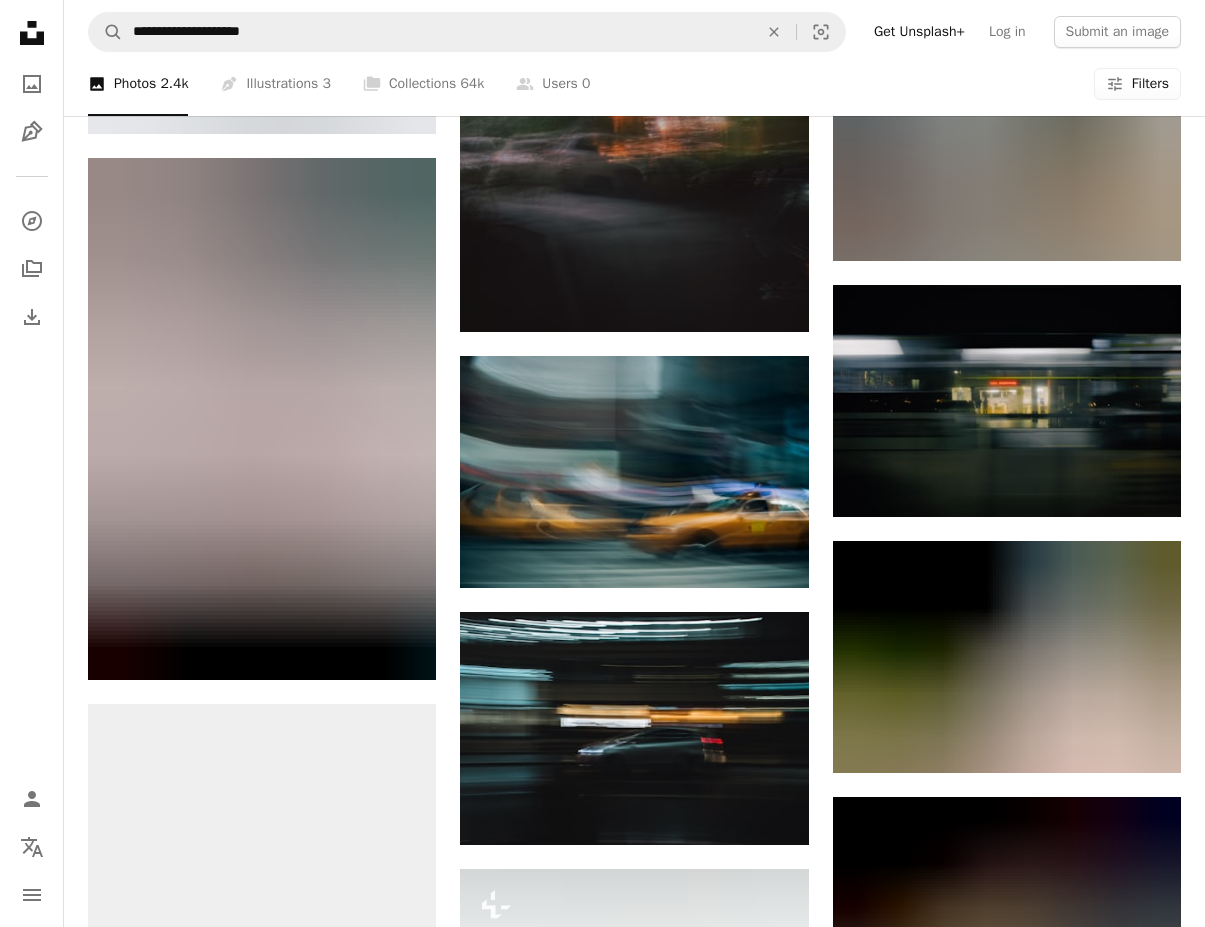 scroll, scrollTop: 12482, scrollLeft: 0, axis: vertical 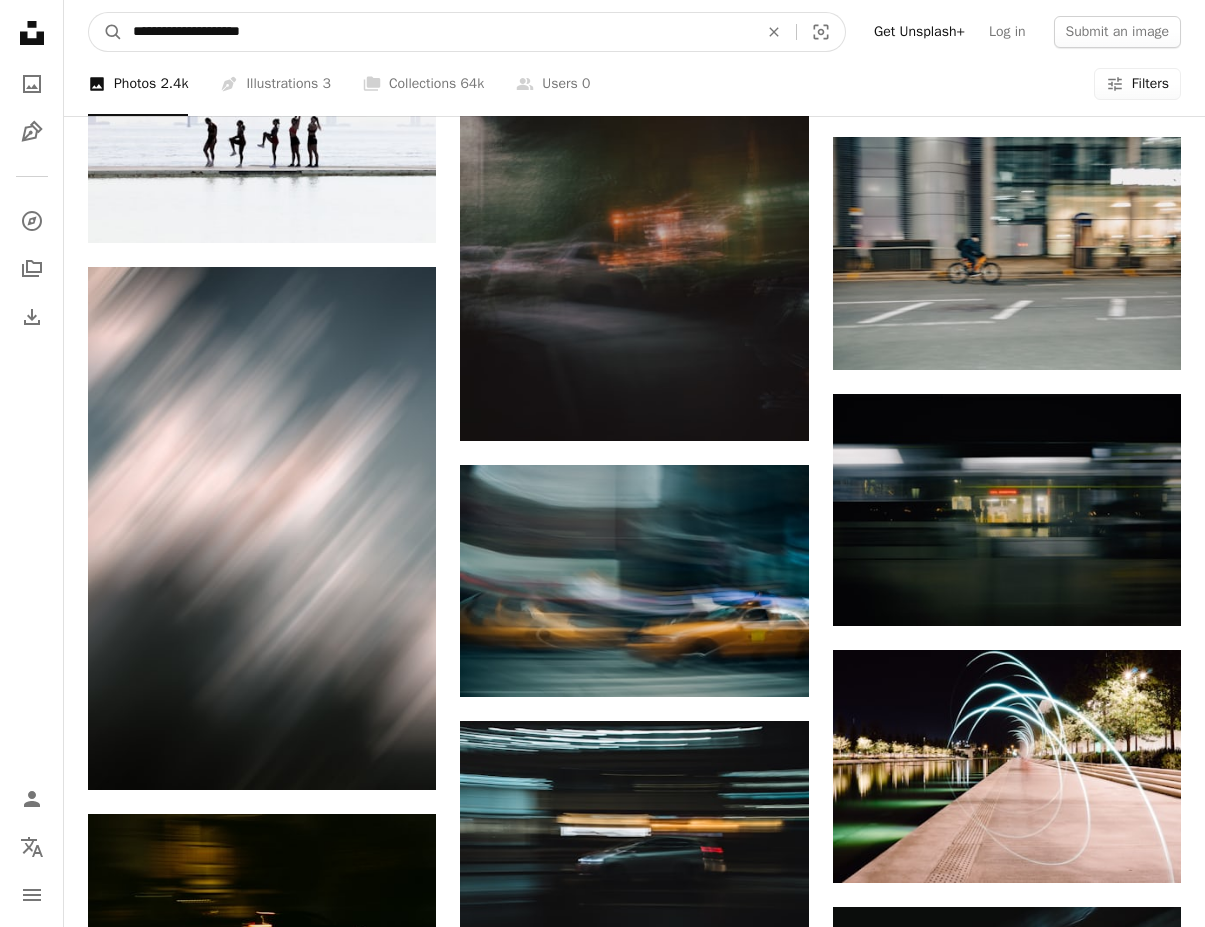 click on "**********" at bounding box center [437, 32] 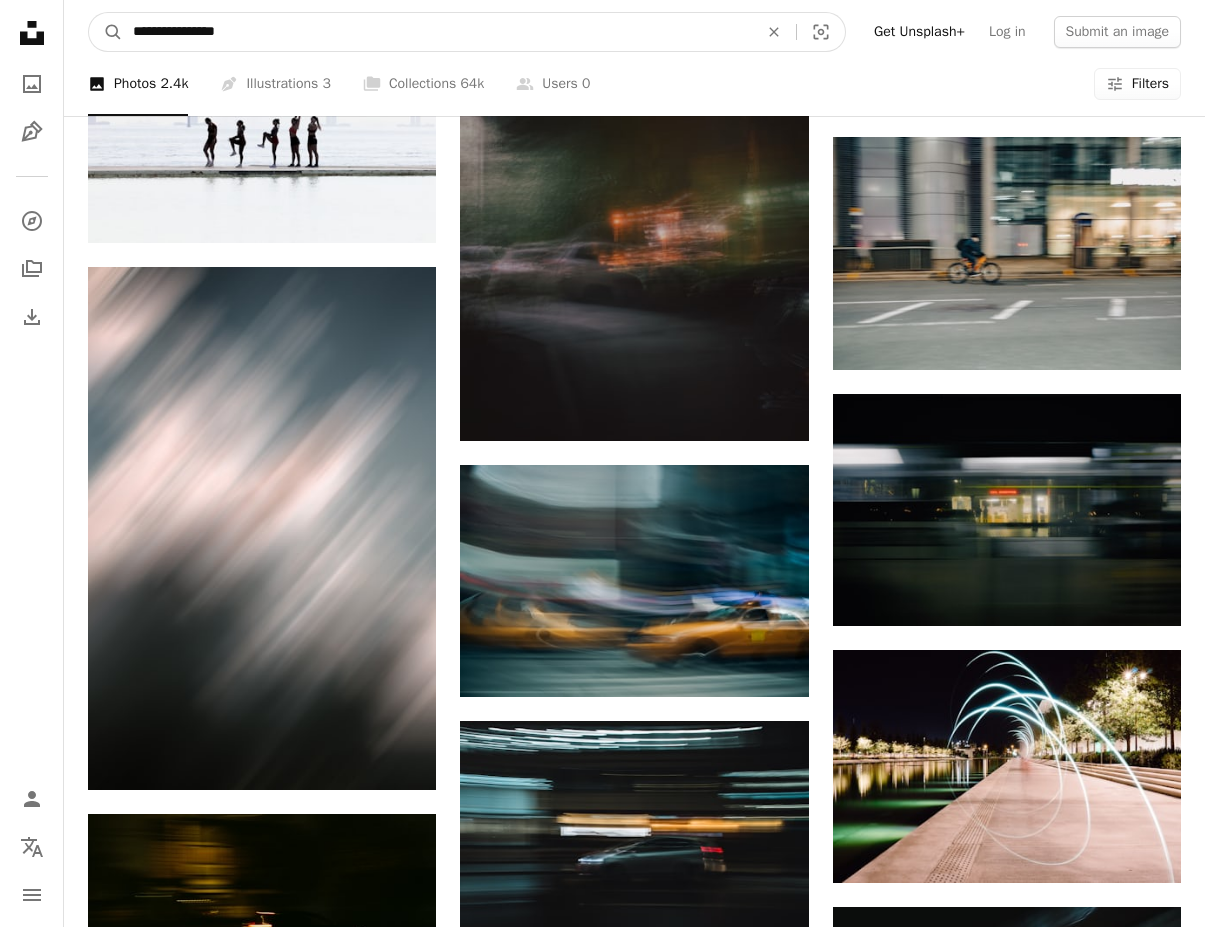 type on "**********" 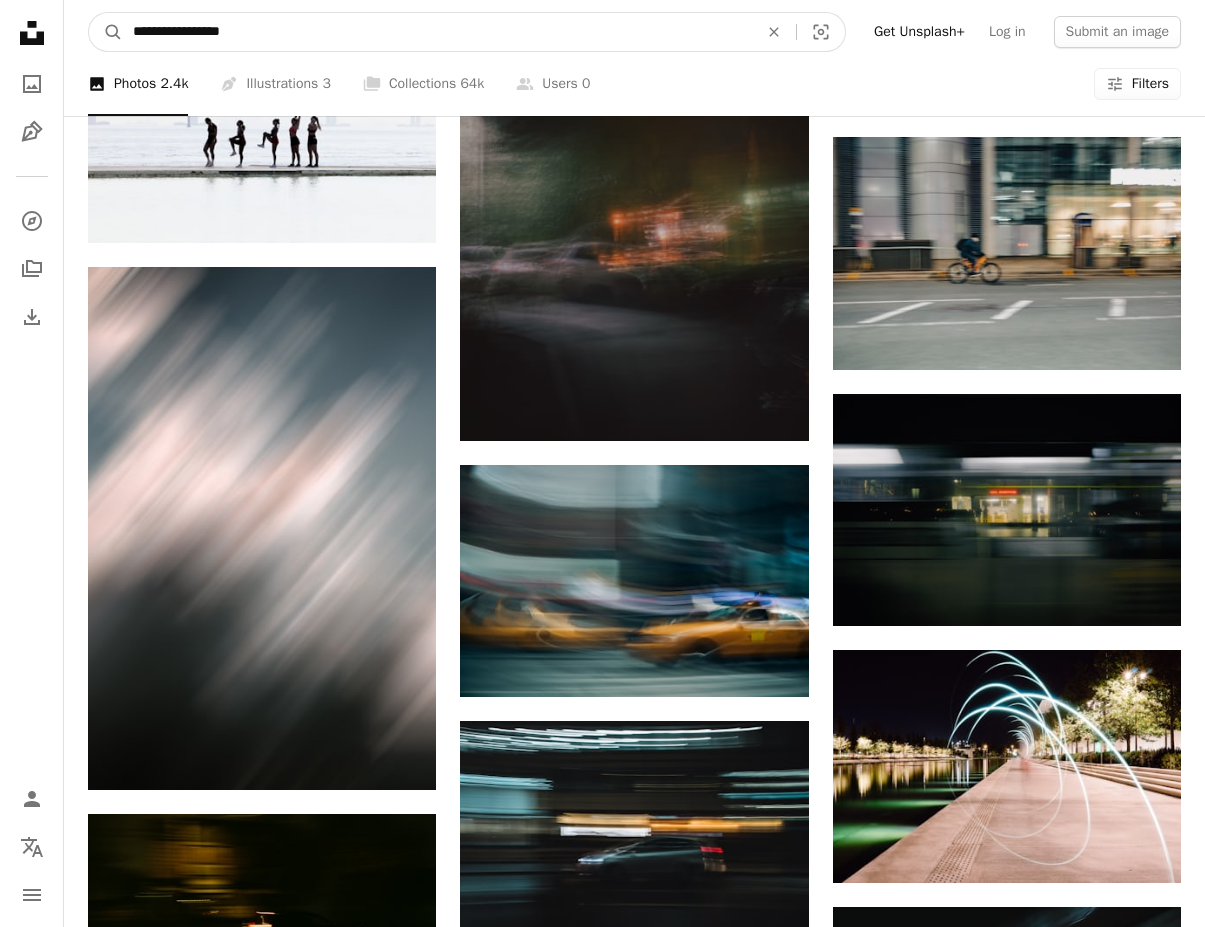 click on "A magnifying glass" at bounding box center (106, 32) 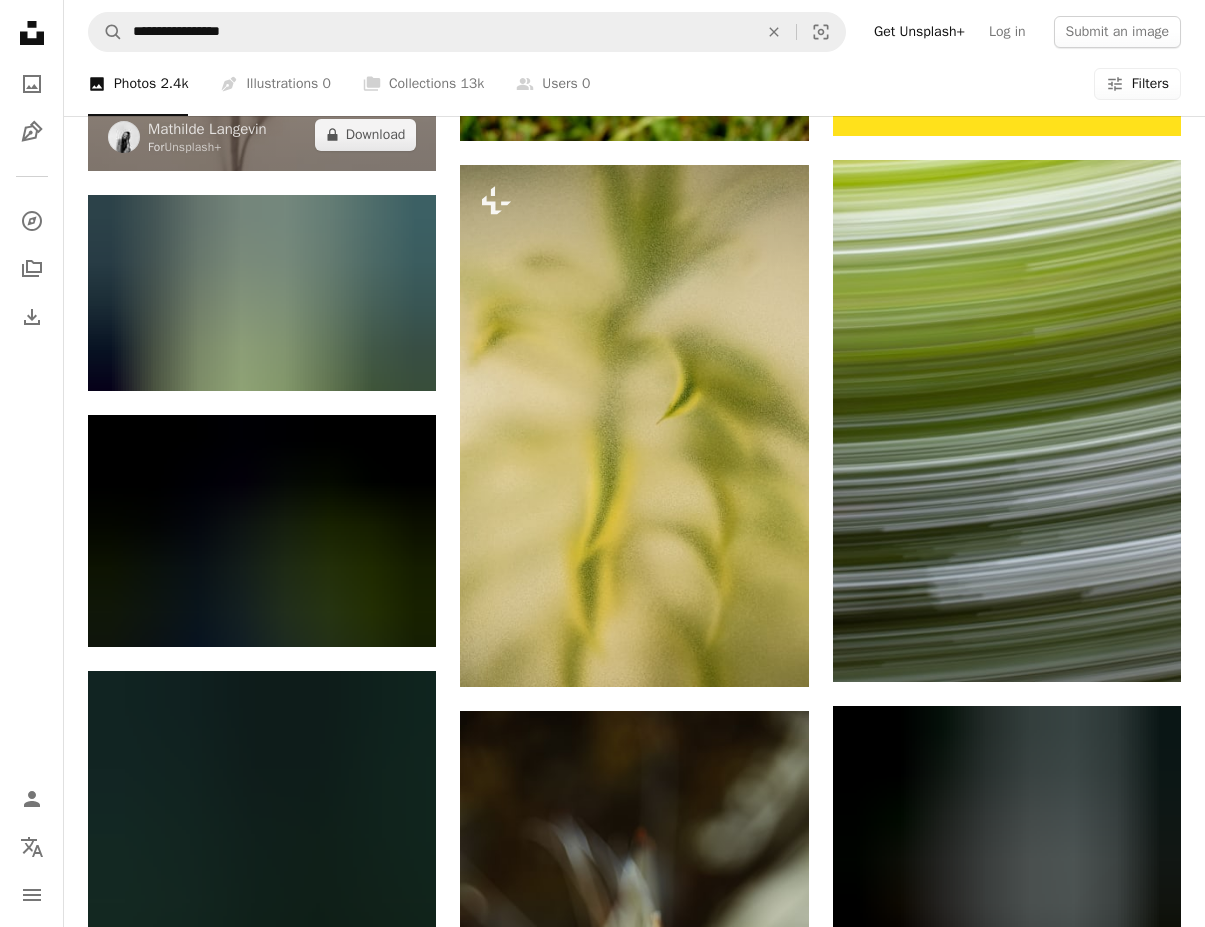 scroll, scrollTop: 537, scrollLeft: 0, axis: vertical 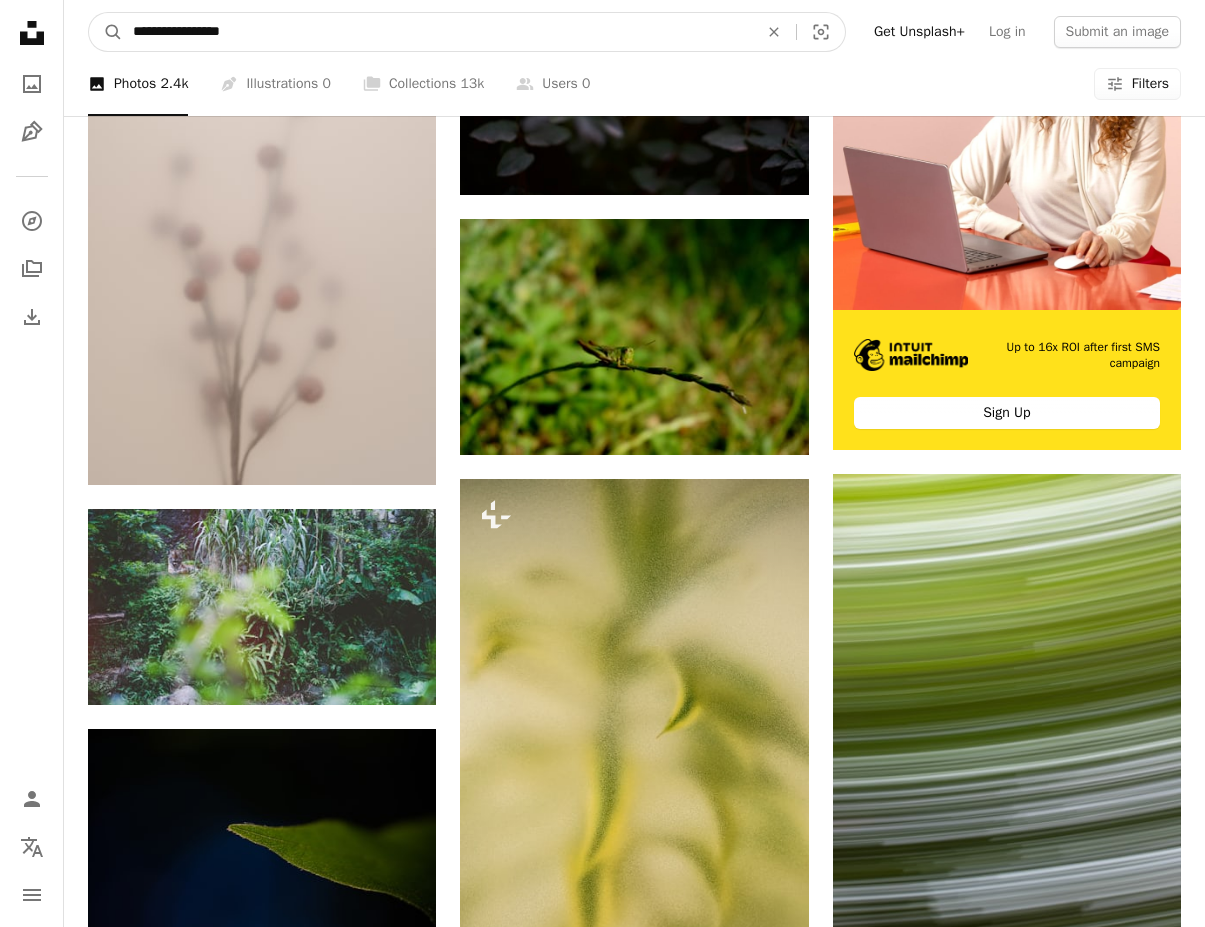 drag, startPoint x: 316, startPoint y: 43, endPoint x: 57, endPoint y: 45, distance: 259.00772 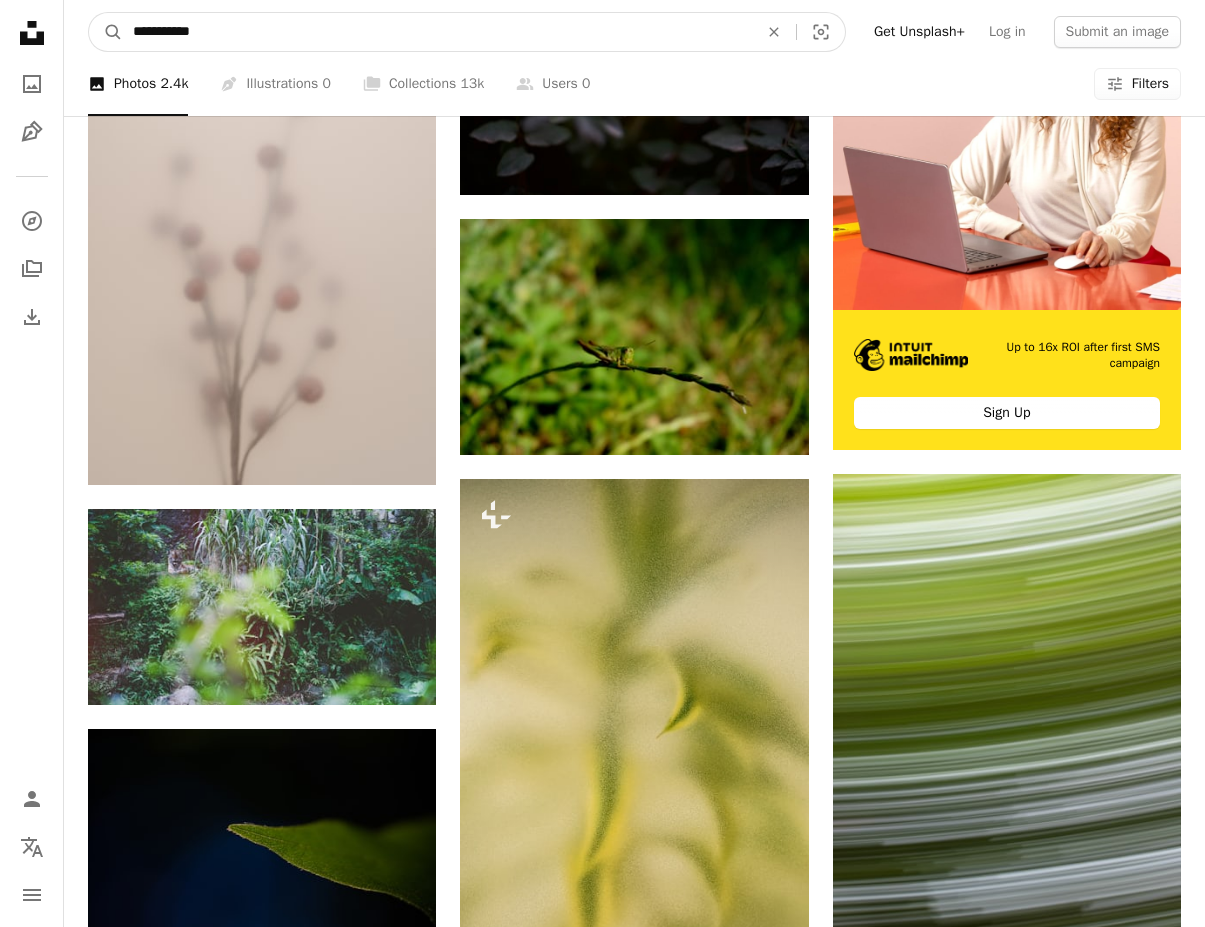 type on "**********" 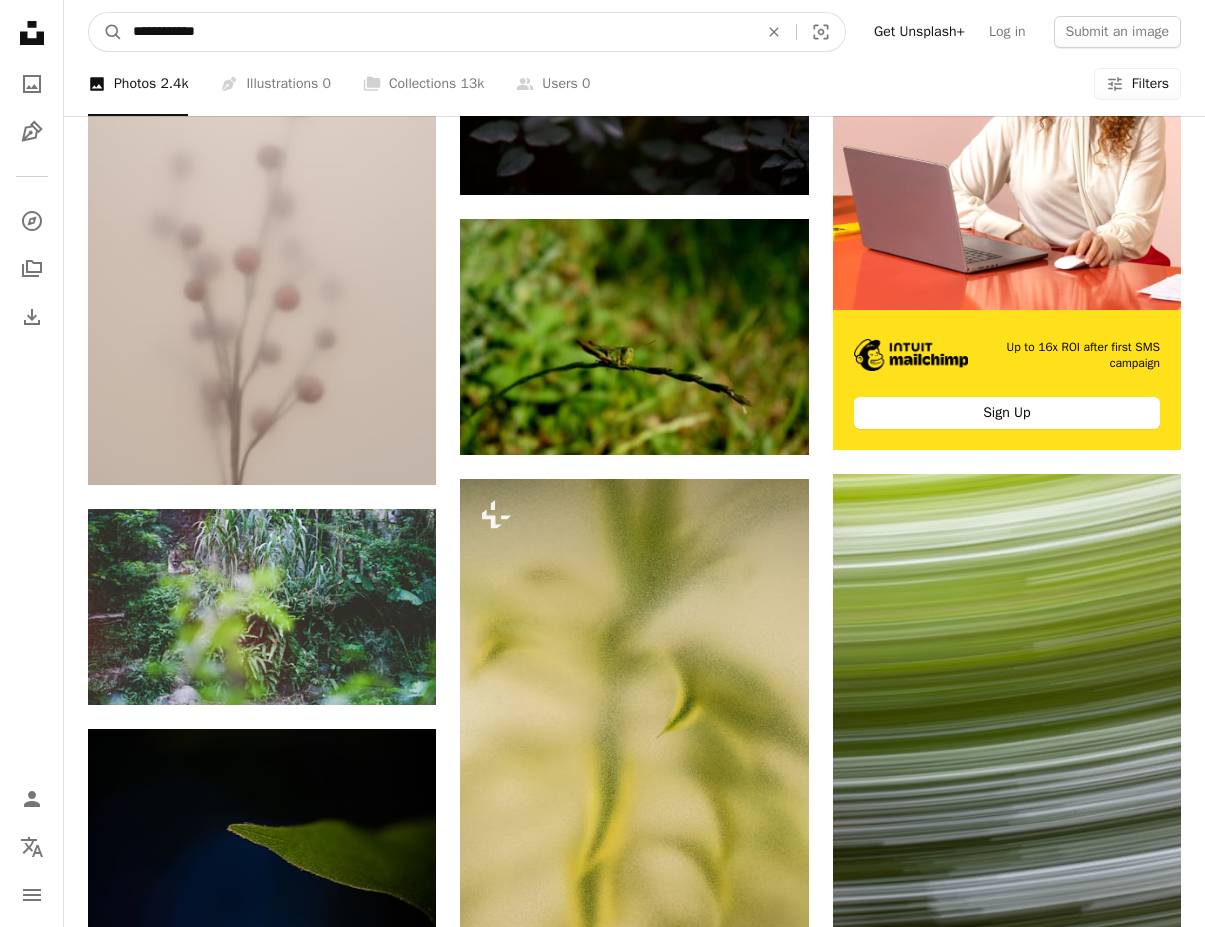 click on "A magnifying glass" at bounding box center (106, 32) 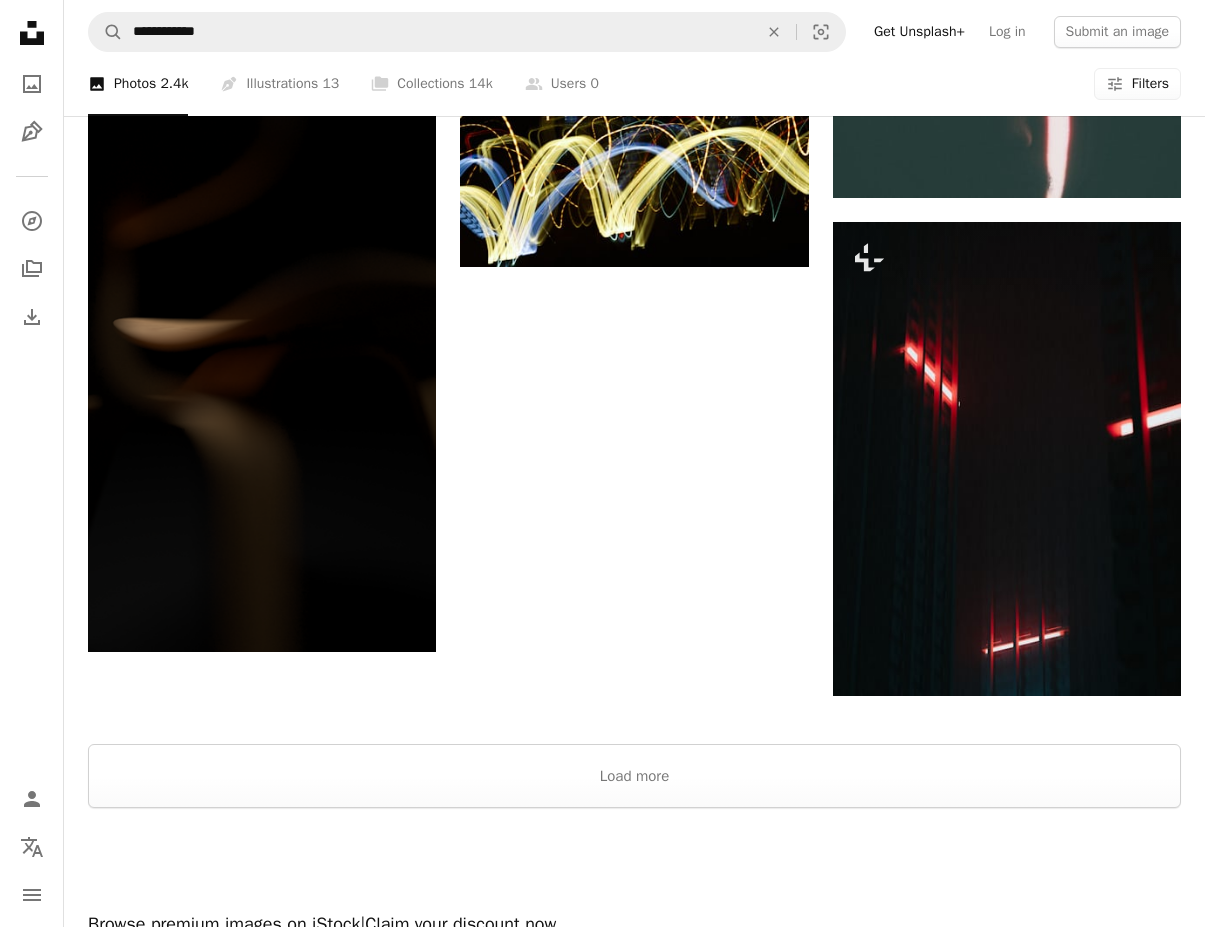 scroll, scrollTop: 3181, scrollLeft: 0, axis: vertical 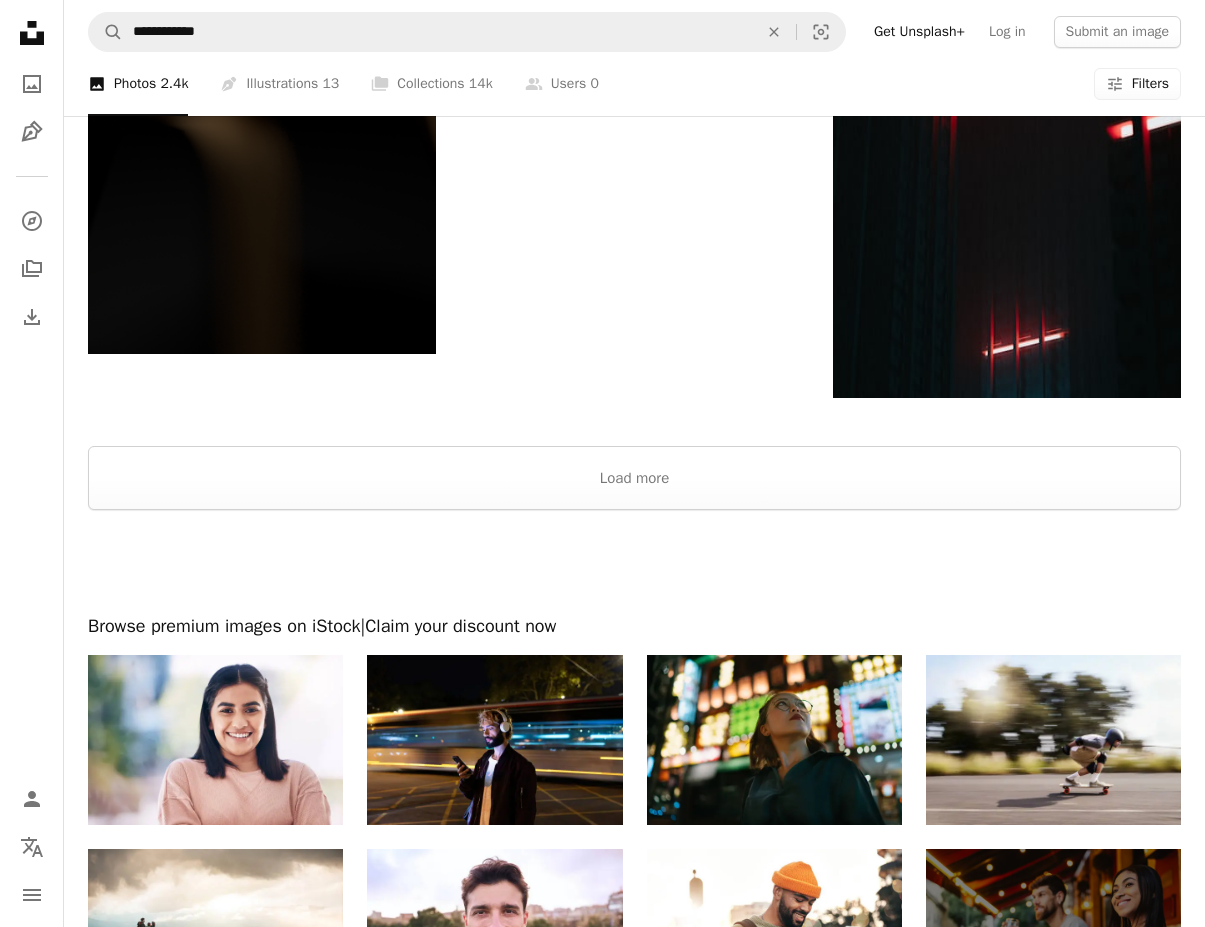click at bounding box center (634, 562) 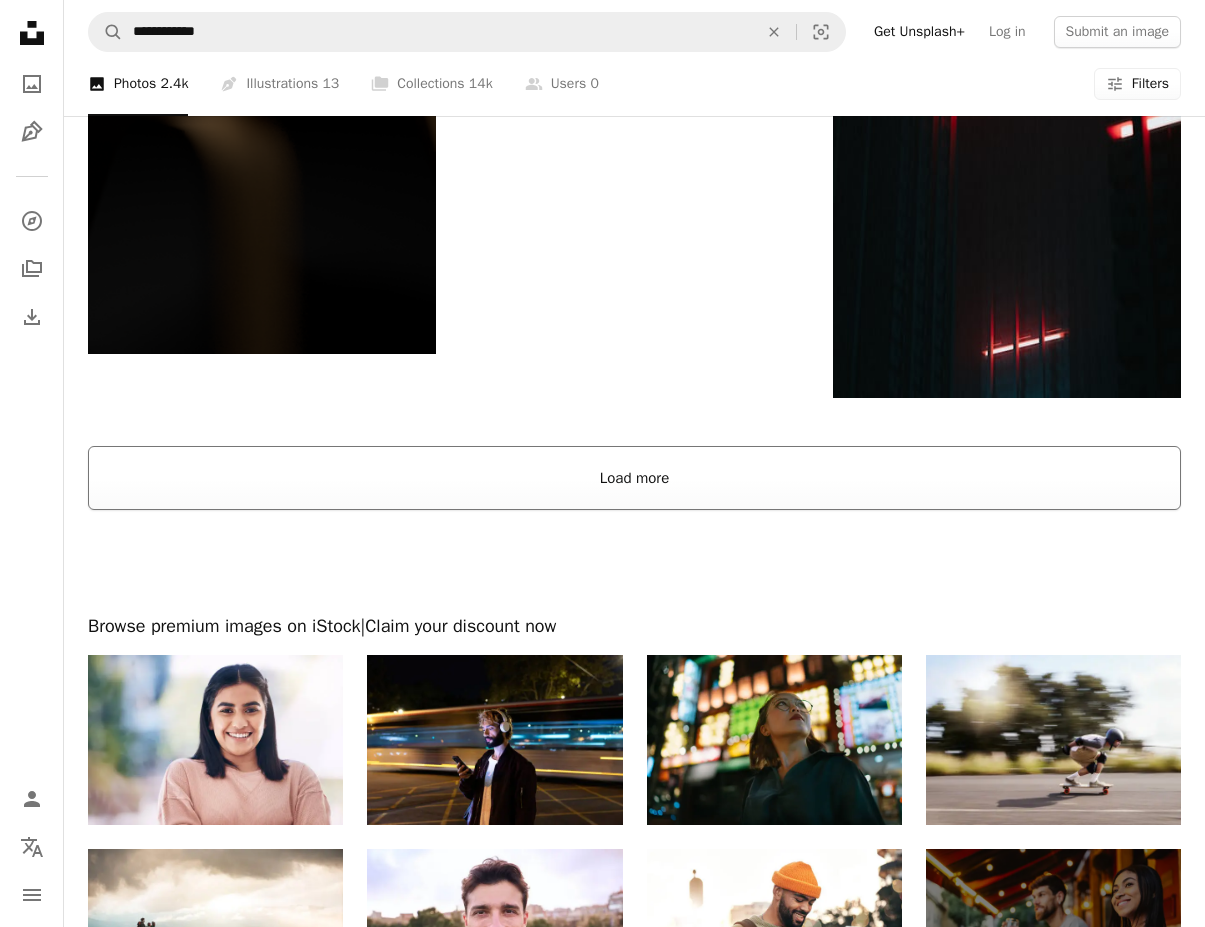 click on "Load more" at bounding box center [634, 478] 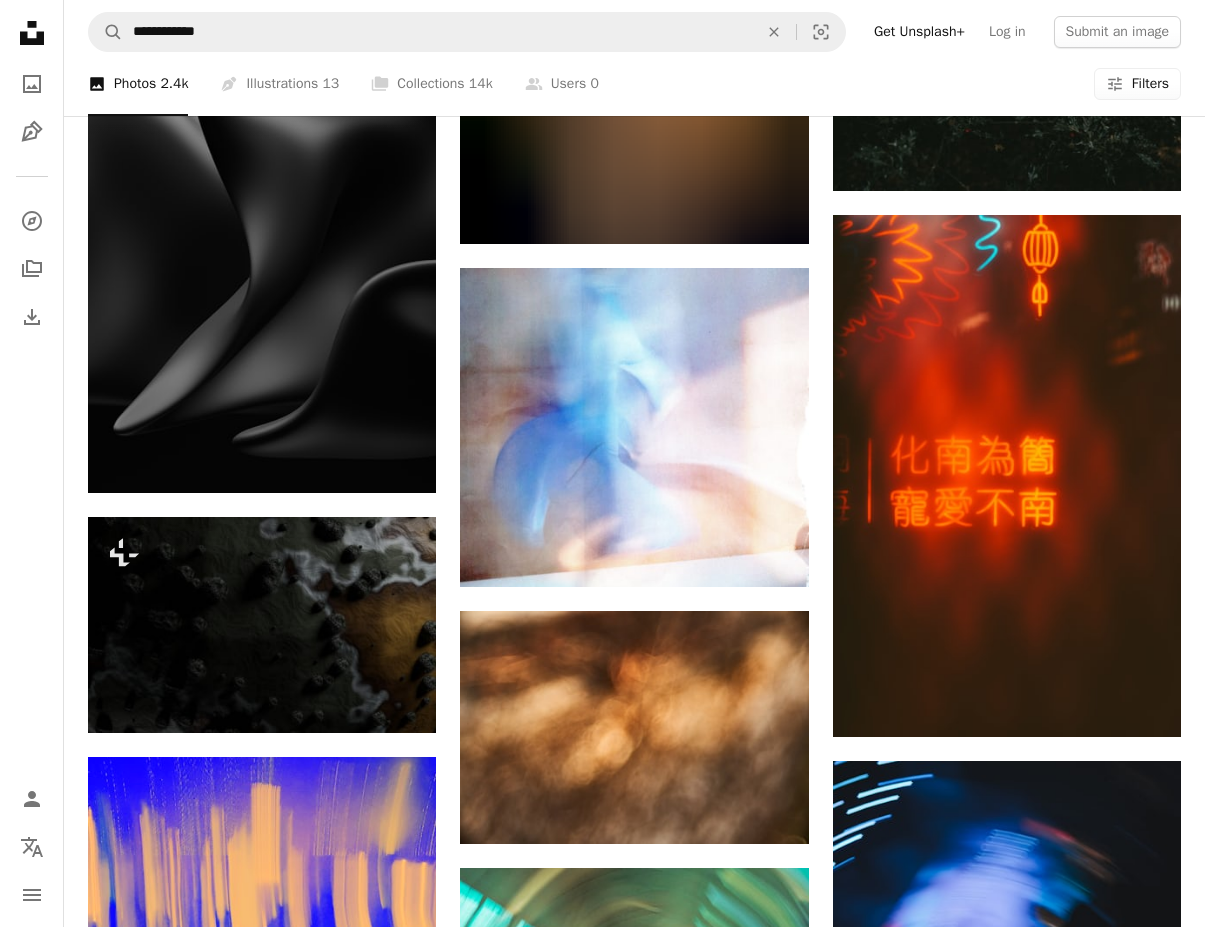 scroll, scrollTop: 21965, scrollLeft: 0, axis: vertical 